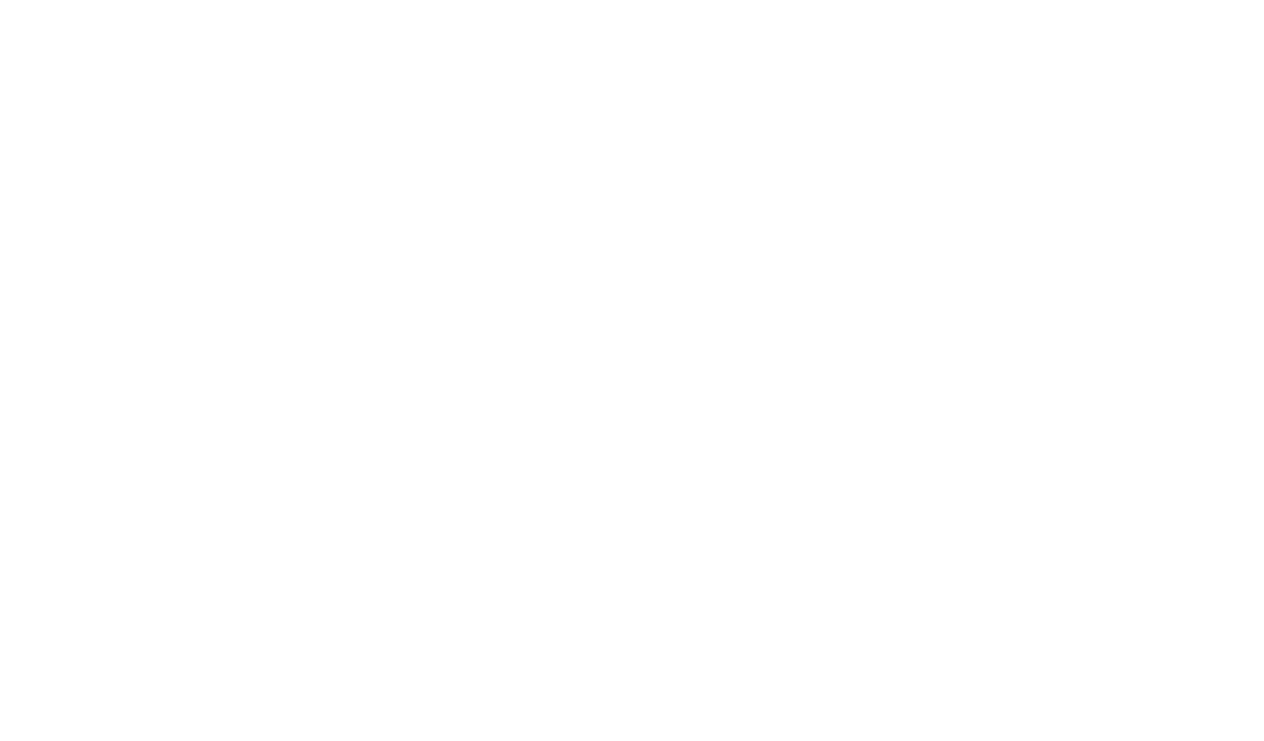 scroll, scrollTop: 0, scrollLeft: 0, axis: both 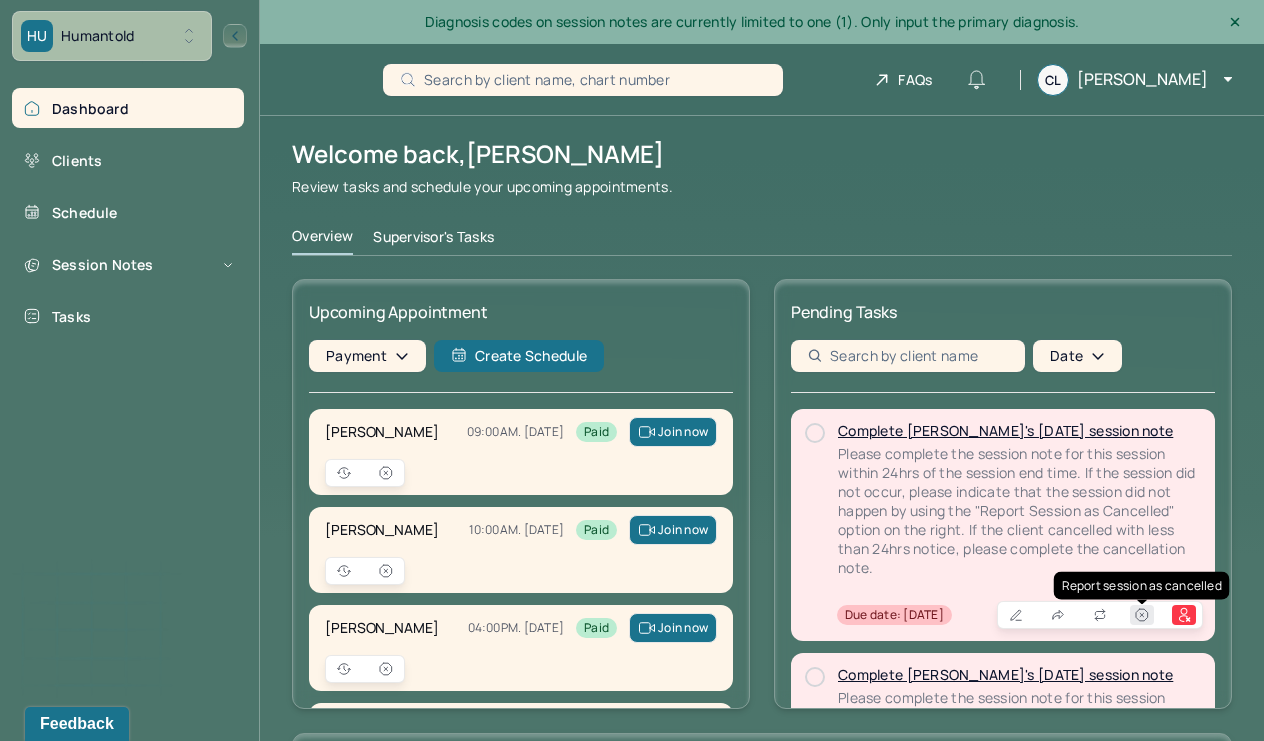 click 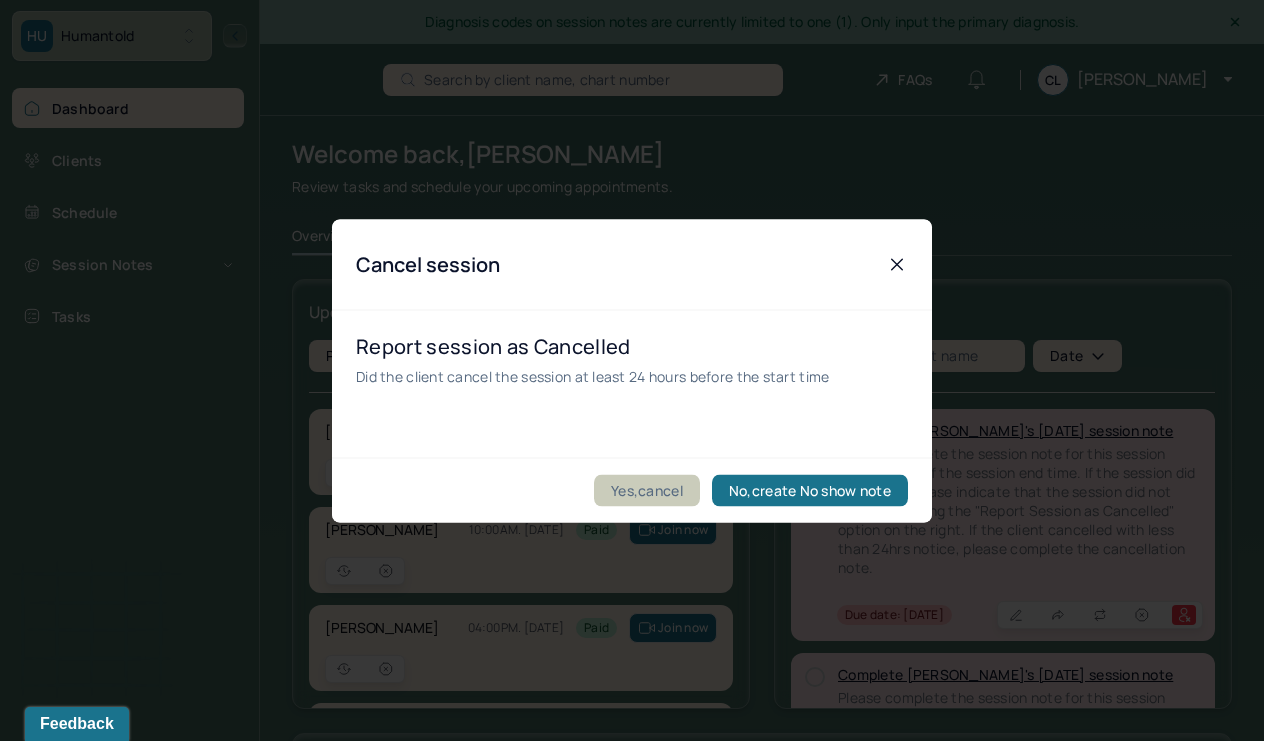 click on "Yes,cancel" at bounding box center (647, 490) 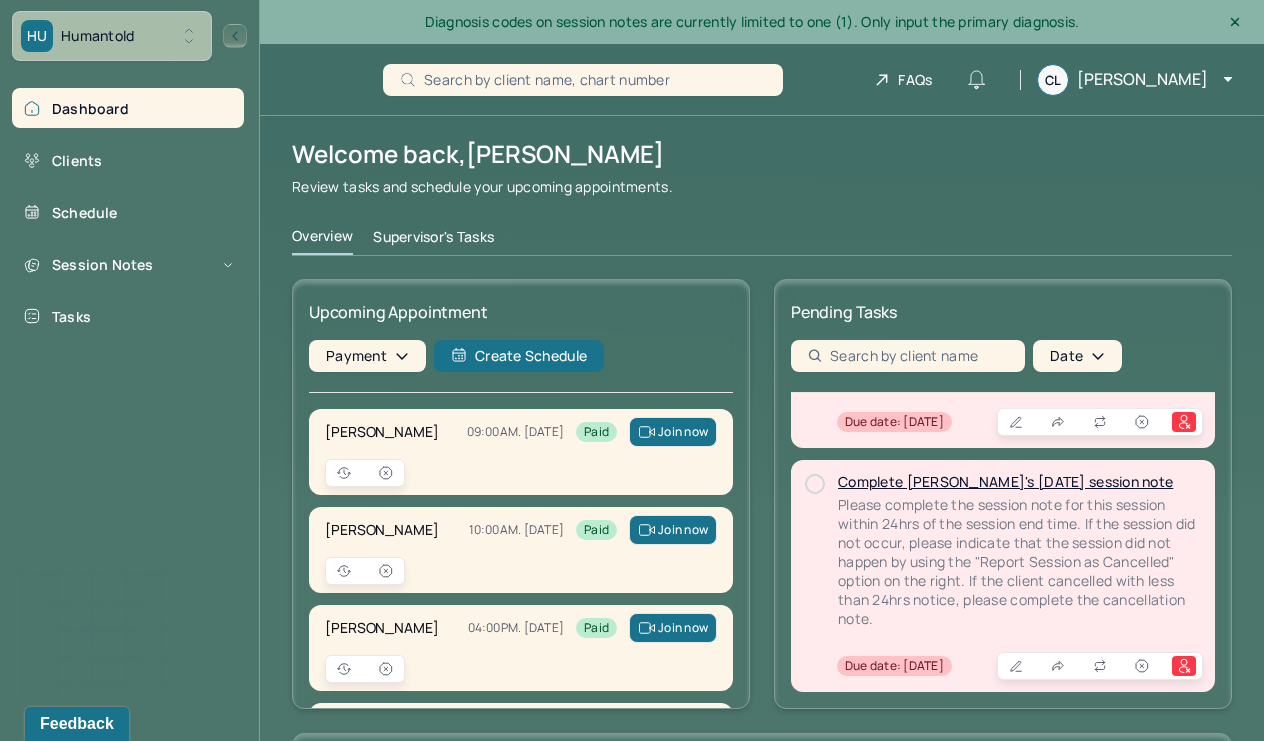 scroll, scrollTop: 437, scrollLeft: 0, axis: vertical 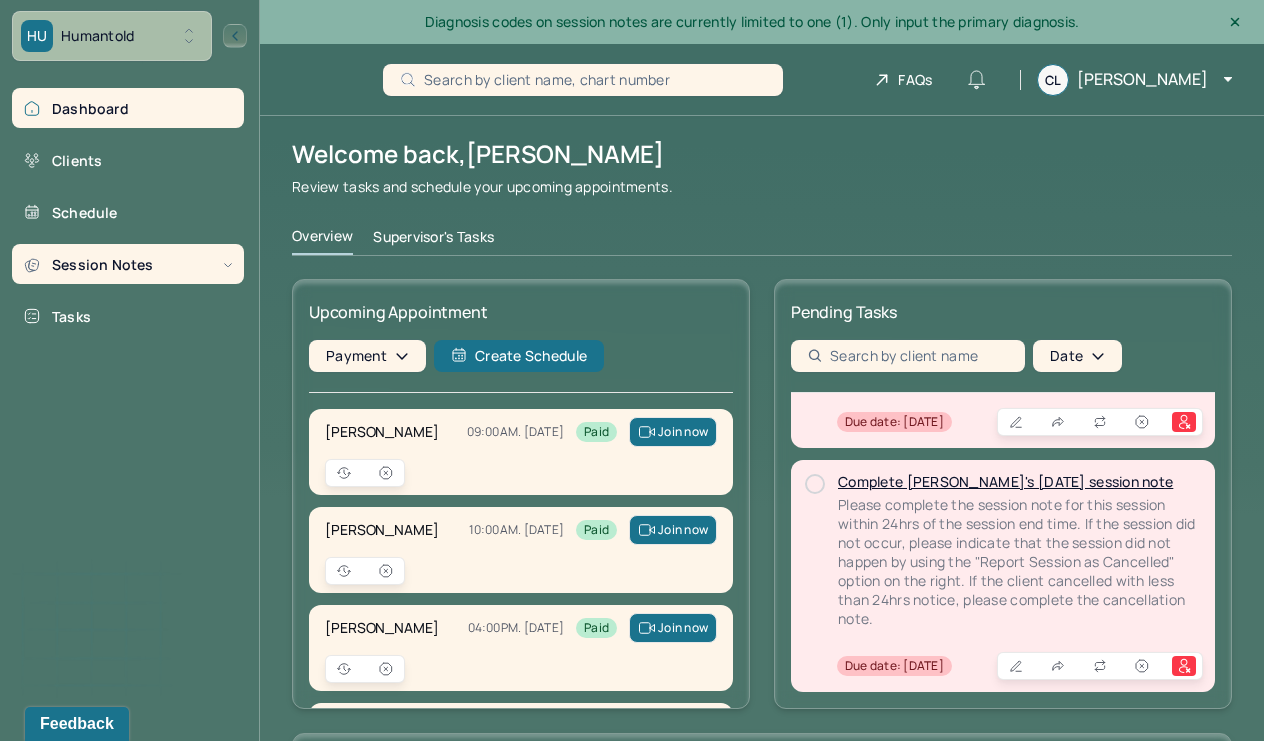 click on "Session Notes" at bounding box center (128, 264) 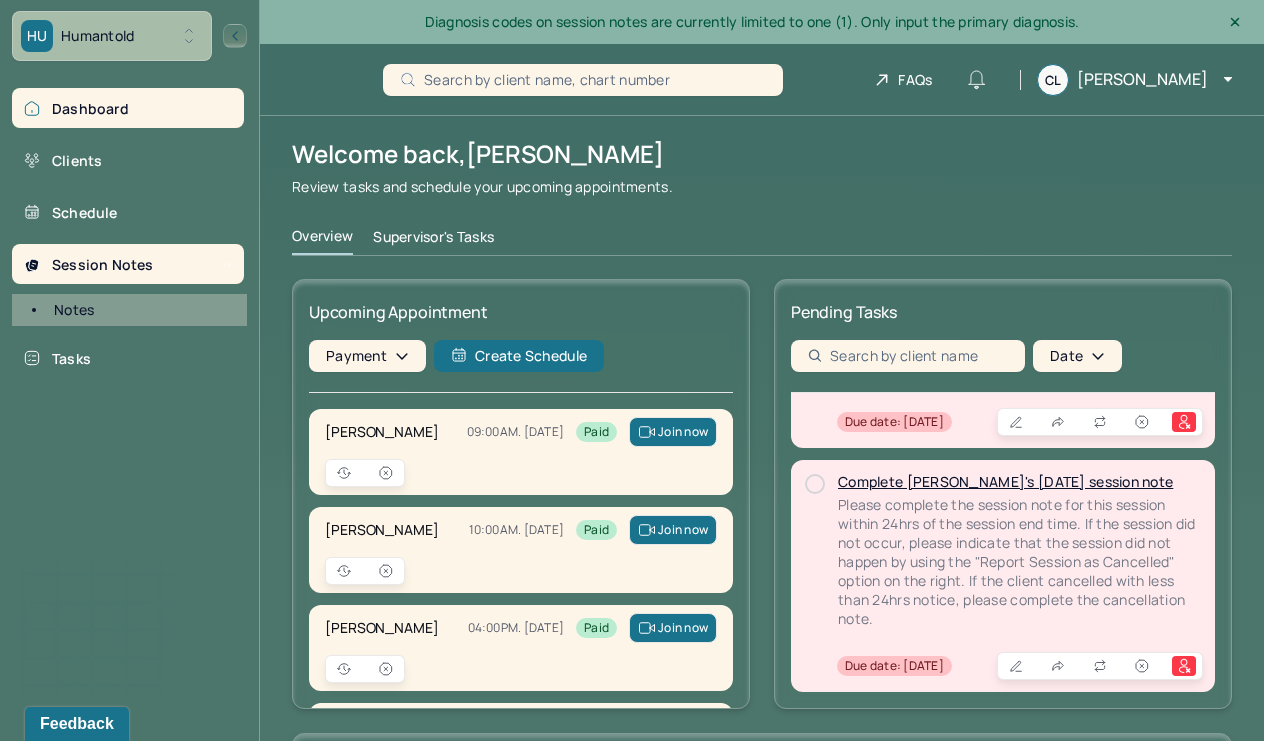 click on "Notes" at bounding box center [139, 310] 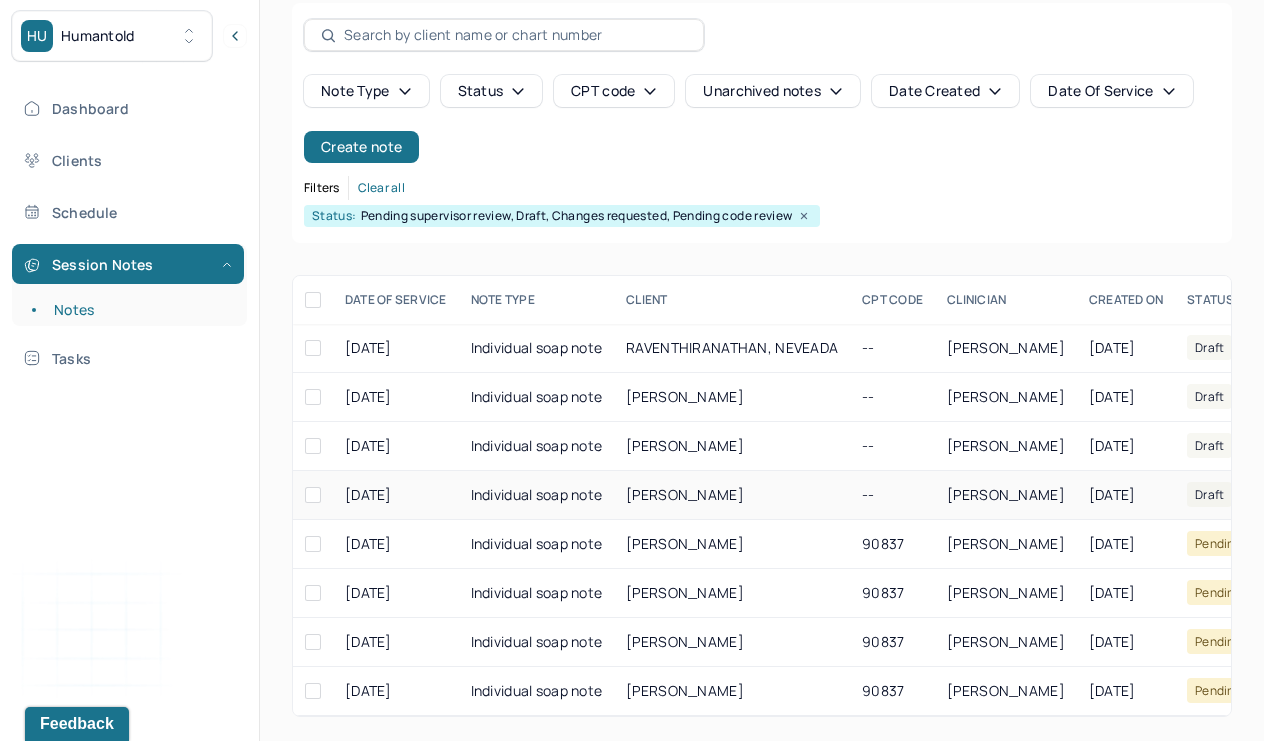 scroll, scrollTop: 193, scrollLeft: 0, axis: vertical 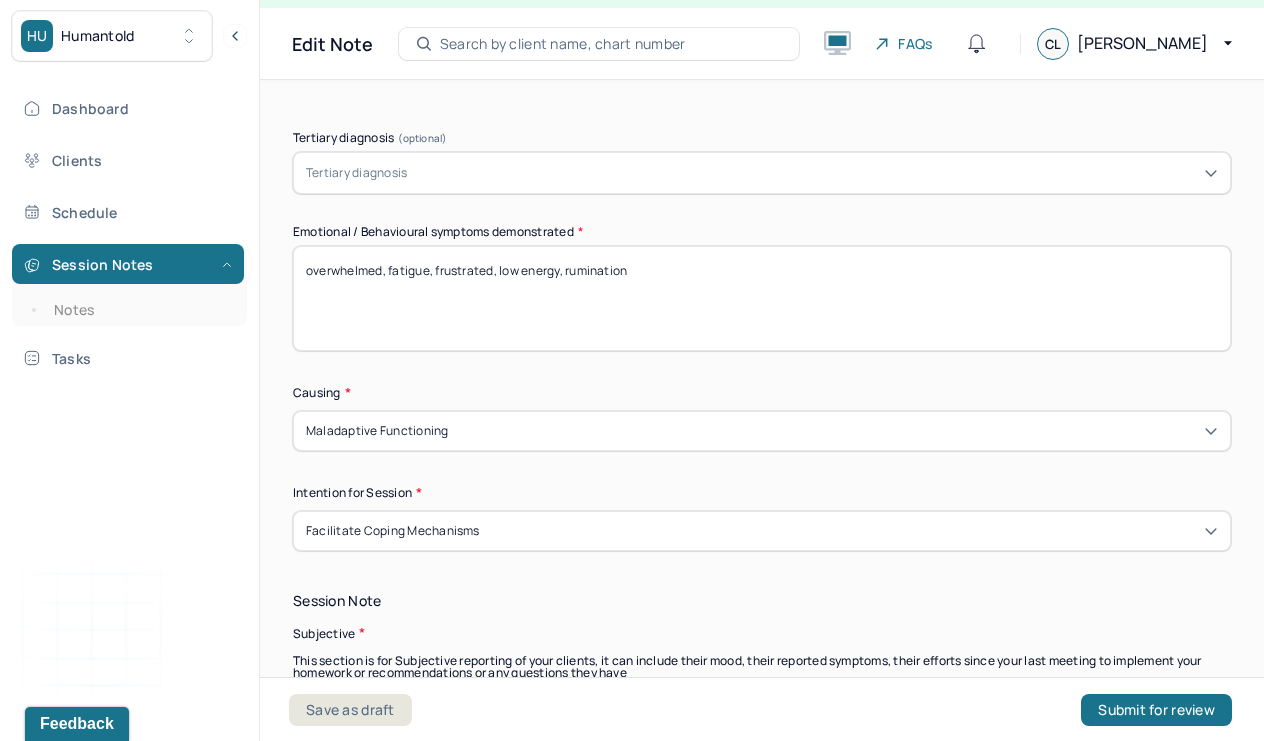 click on "overwhelmed, fatigue, frustrated, low energy, rumination" at bounding box center [762, 298] 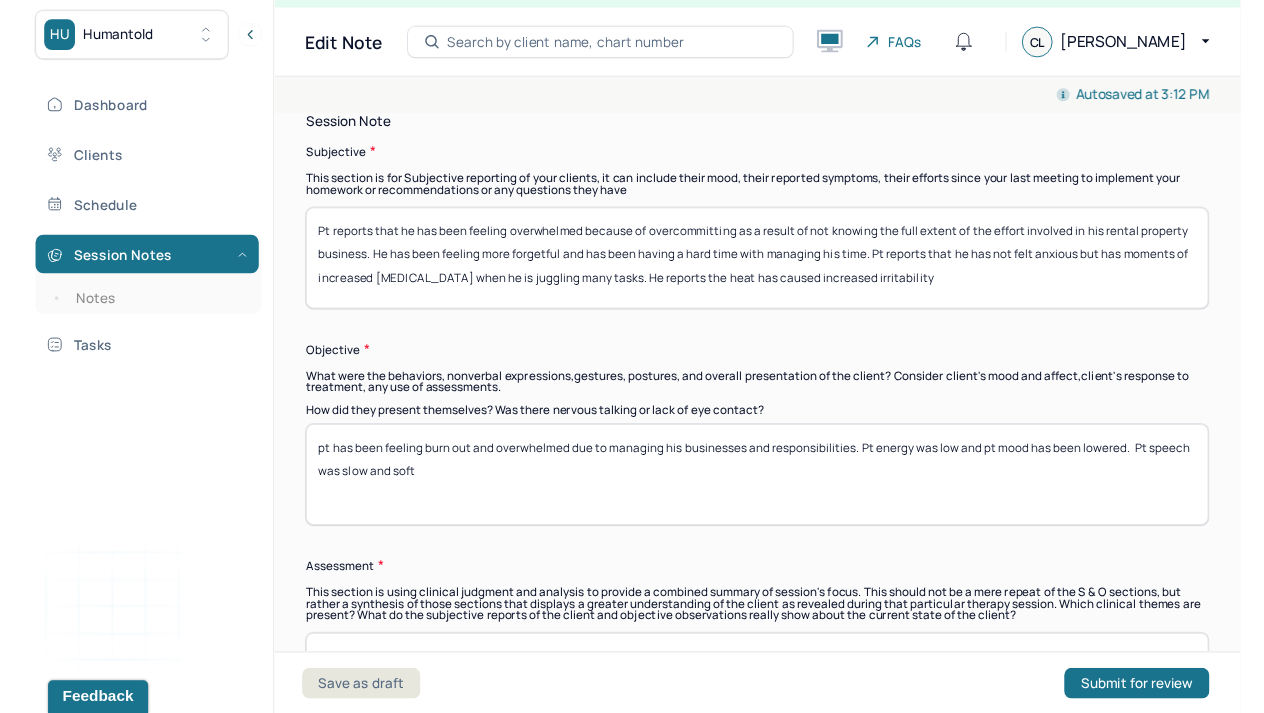 scroll, scrollTop: 1411, scrollLeft: 0, axis: vertical 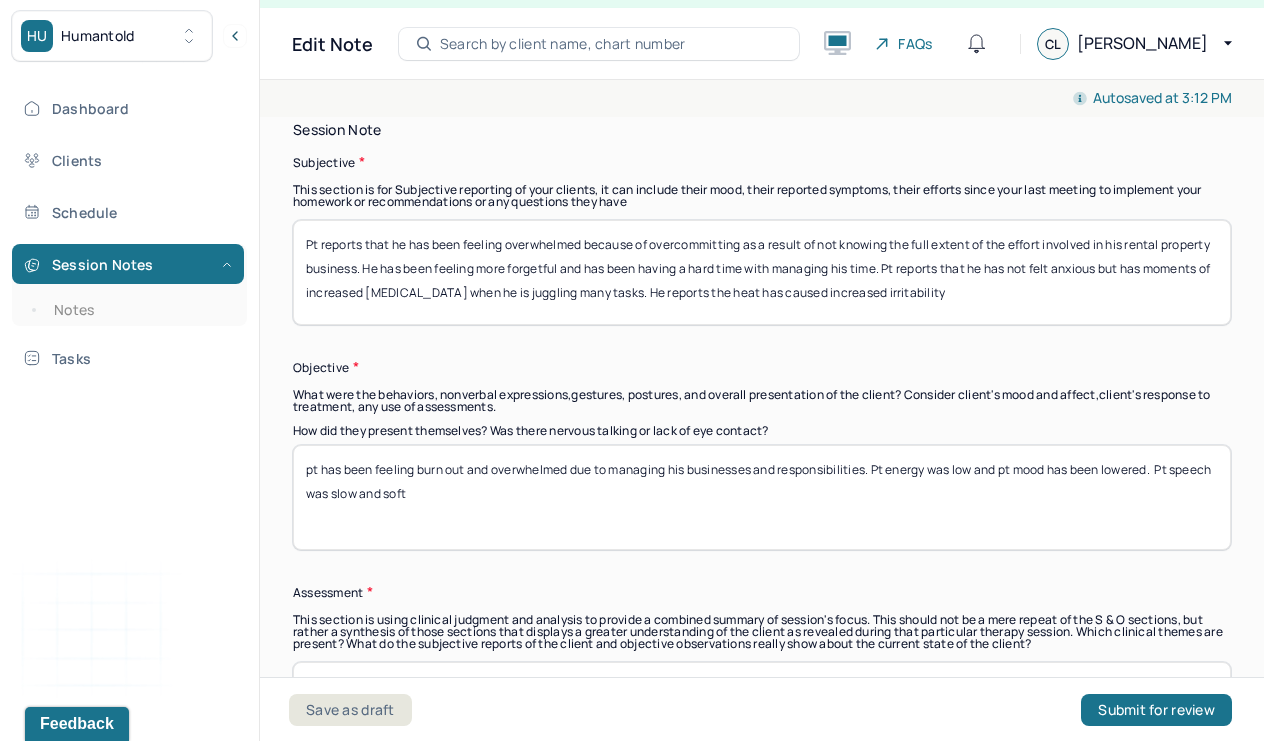 type on "overwhelmed, fatigue, frustrated, low energy, rumination, anxiety" 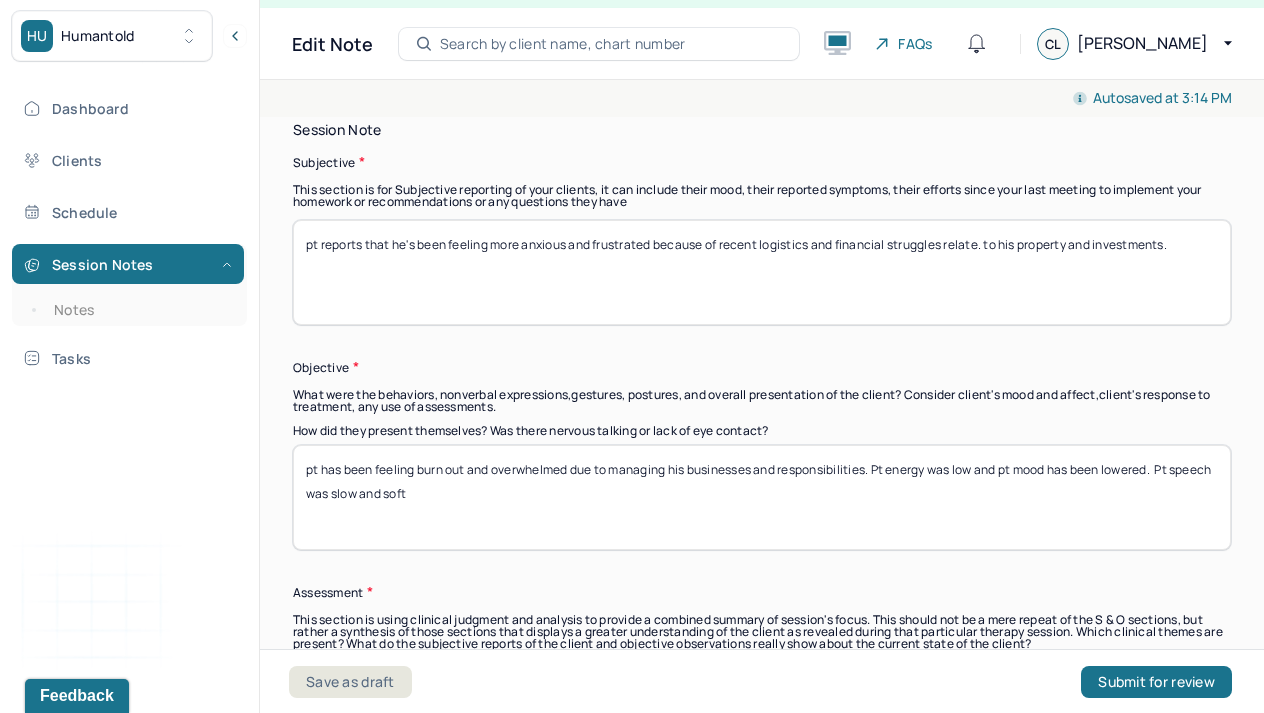 paste on "Pt has been feeling confused due to not getting support on things by his property manager, and is overwhelmed and stressed due to having to navigate these housing and tax related issues by himself" 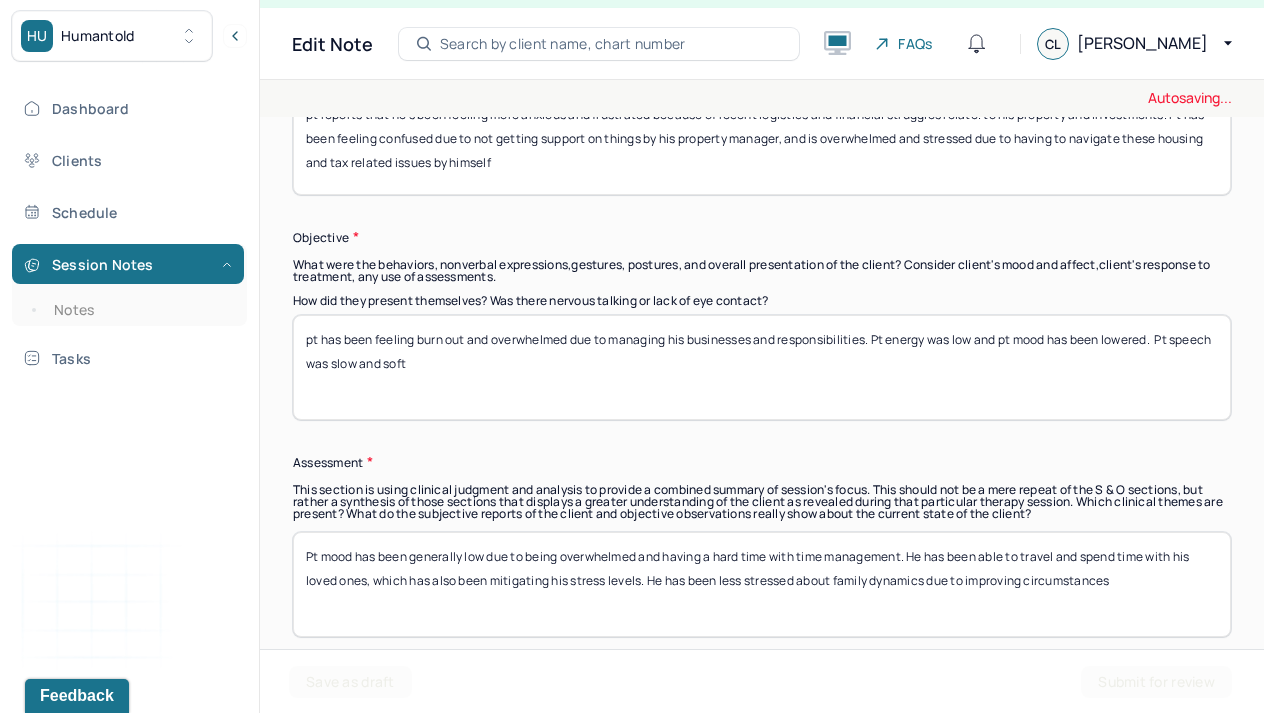 scroll, scrollTop: 1548, scrollLeft: 0, axis: vertical 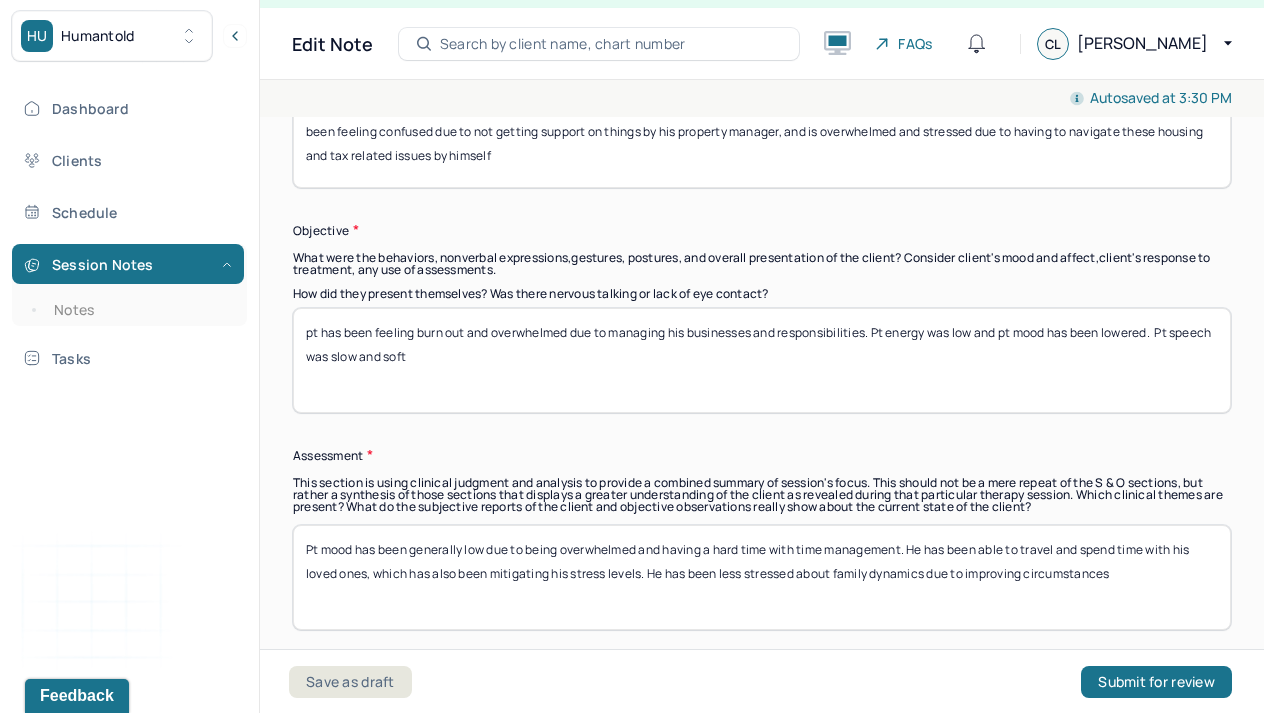 type on "pt reports that he's been feeling more anxious and frustrated because of recent logistics and financial struggles relate. to his property and investments. Pt has been feeling confused due to not getting support on things by his property manager, and is overwhelmed and stressed due to having to navigate these housing and tax related issues by himself" 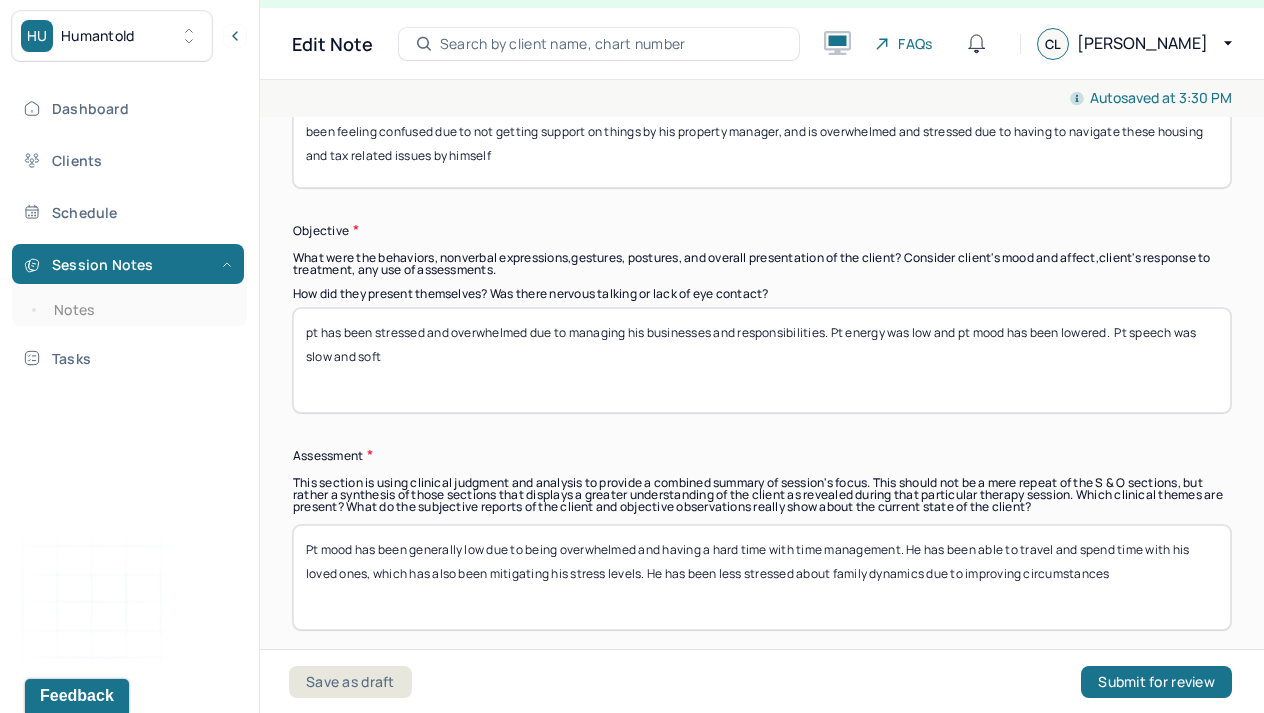 scroll, scrollTop: 26, scrollLeft: 0, axis: vertical 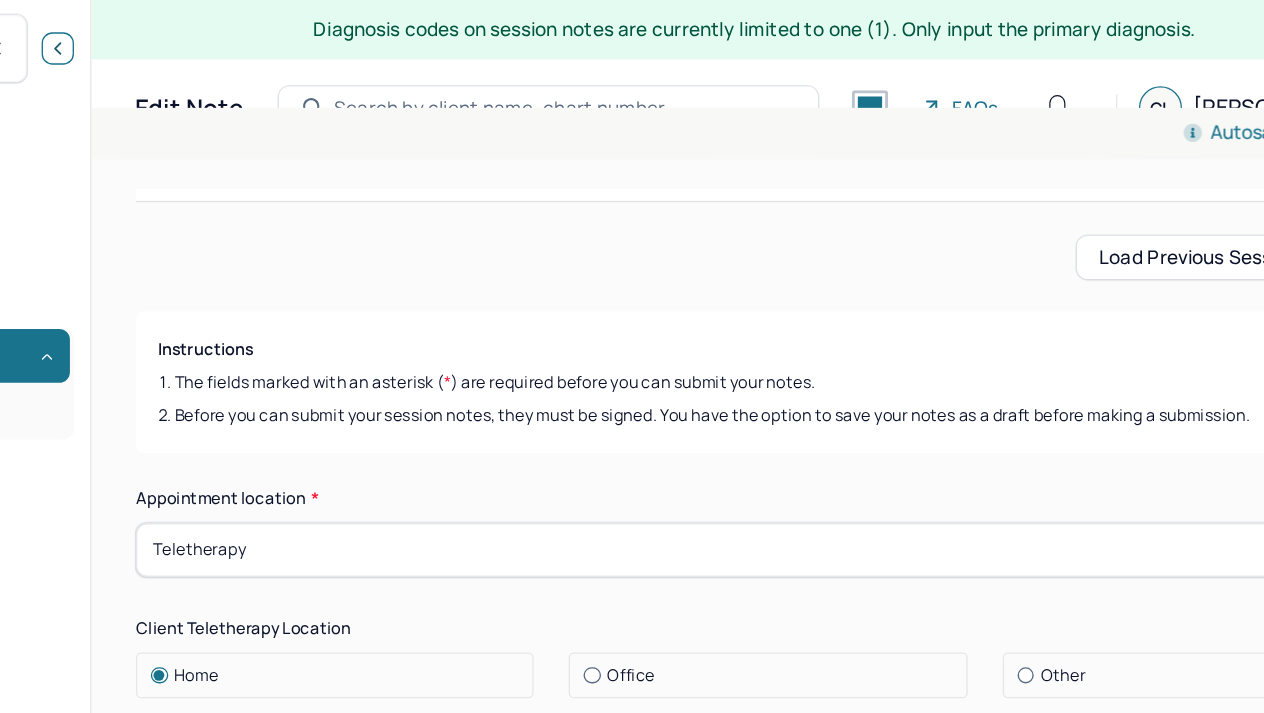 click at bounding box center (235, 36) 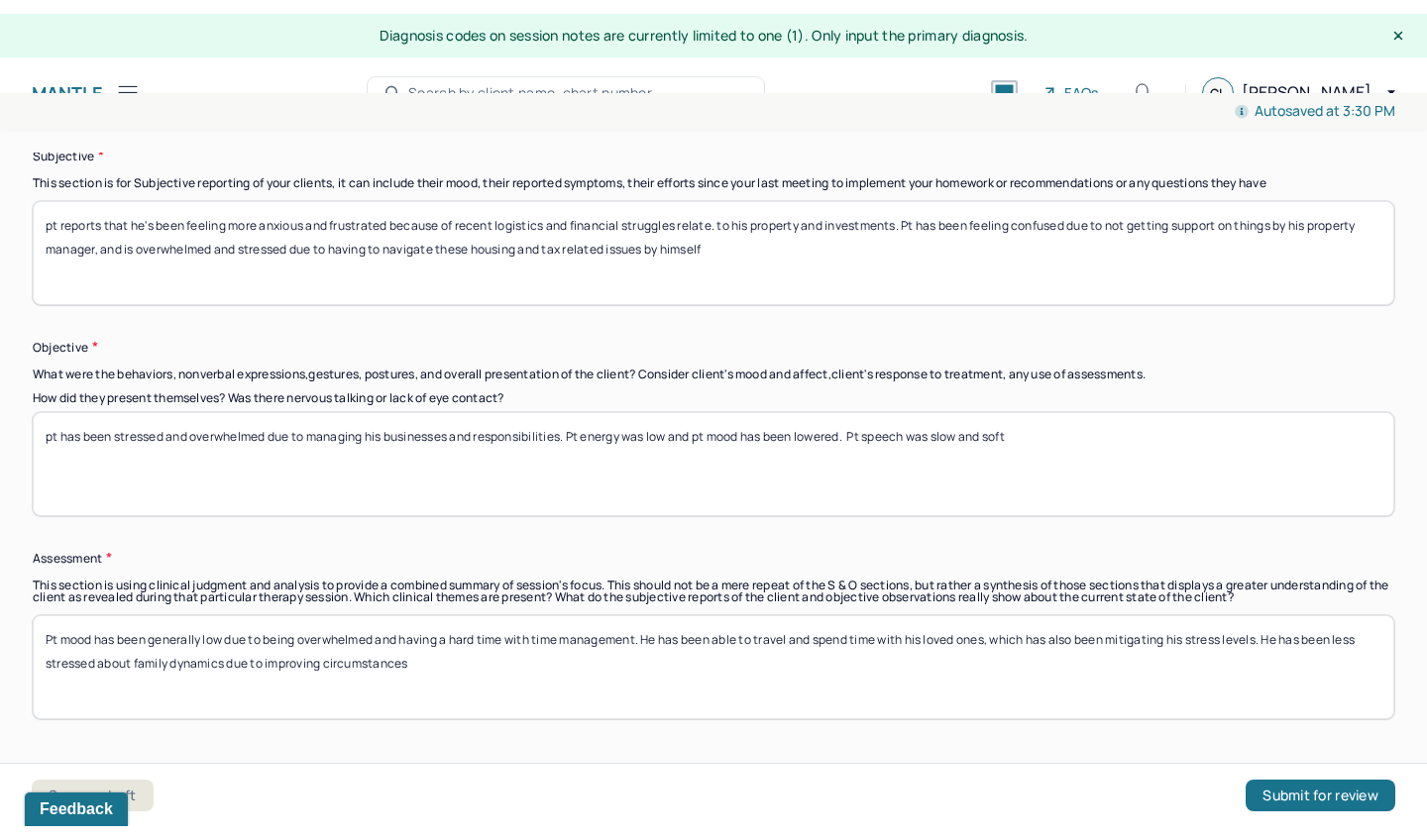 scroll, scrollTop: 1458, scrollLeft: 0, axis: vertical 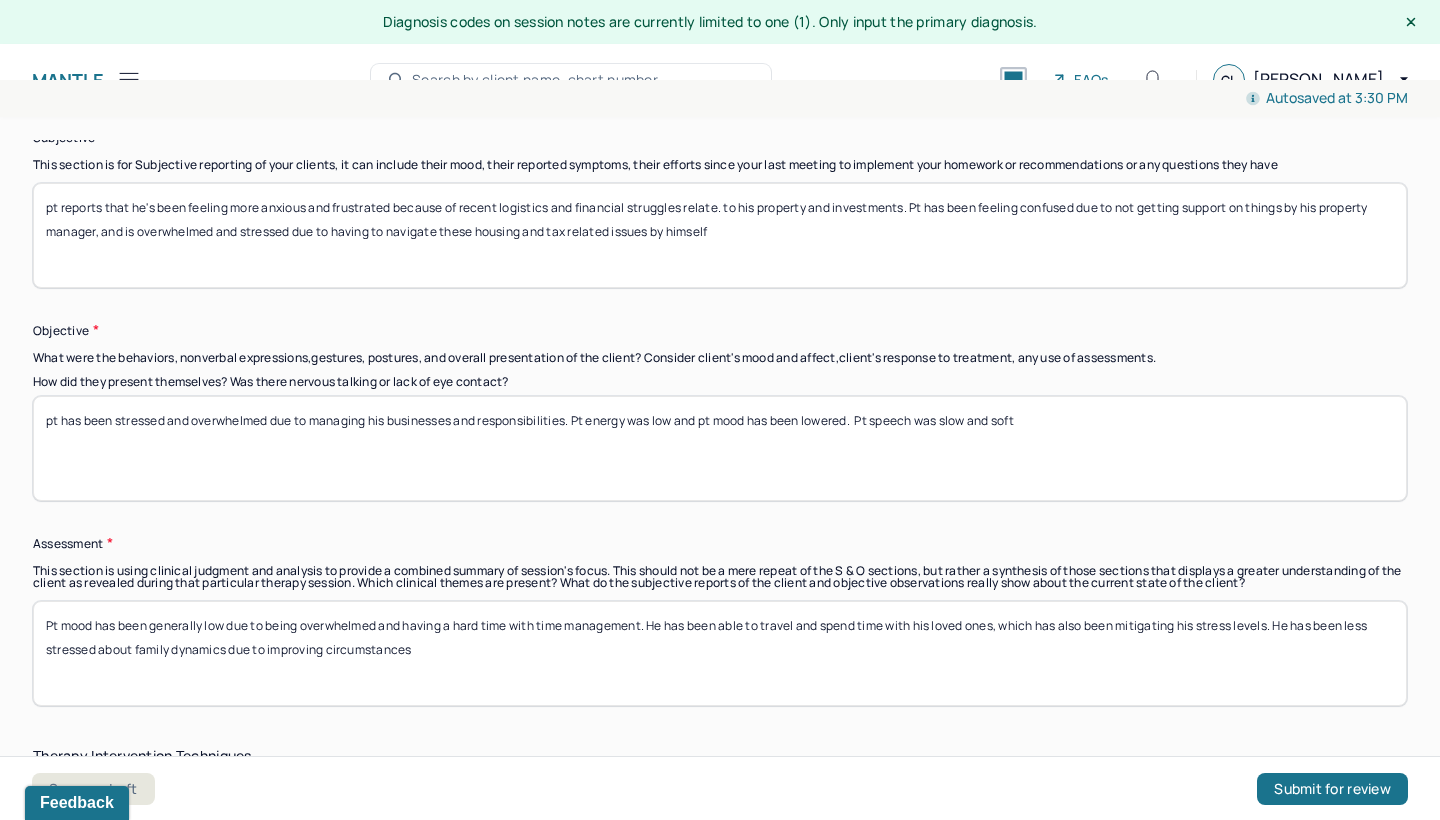 drag, startPoint x: 1048, startPoint y: 428, endPoint x: 957, endPoint y: 423, distance: 91.13726 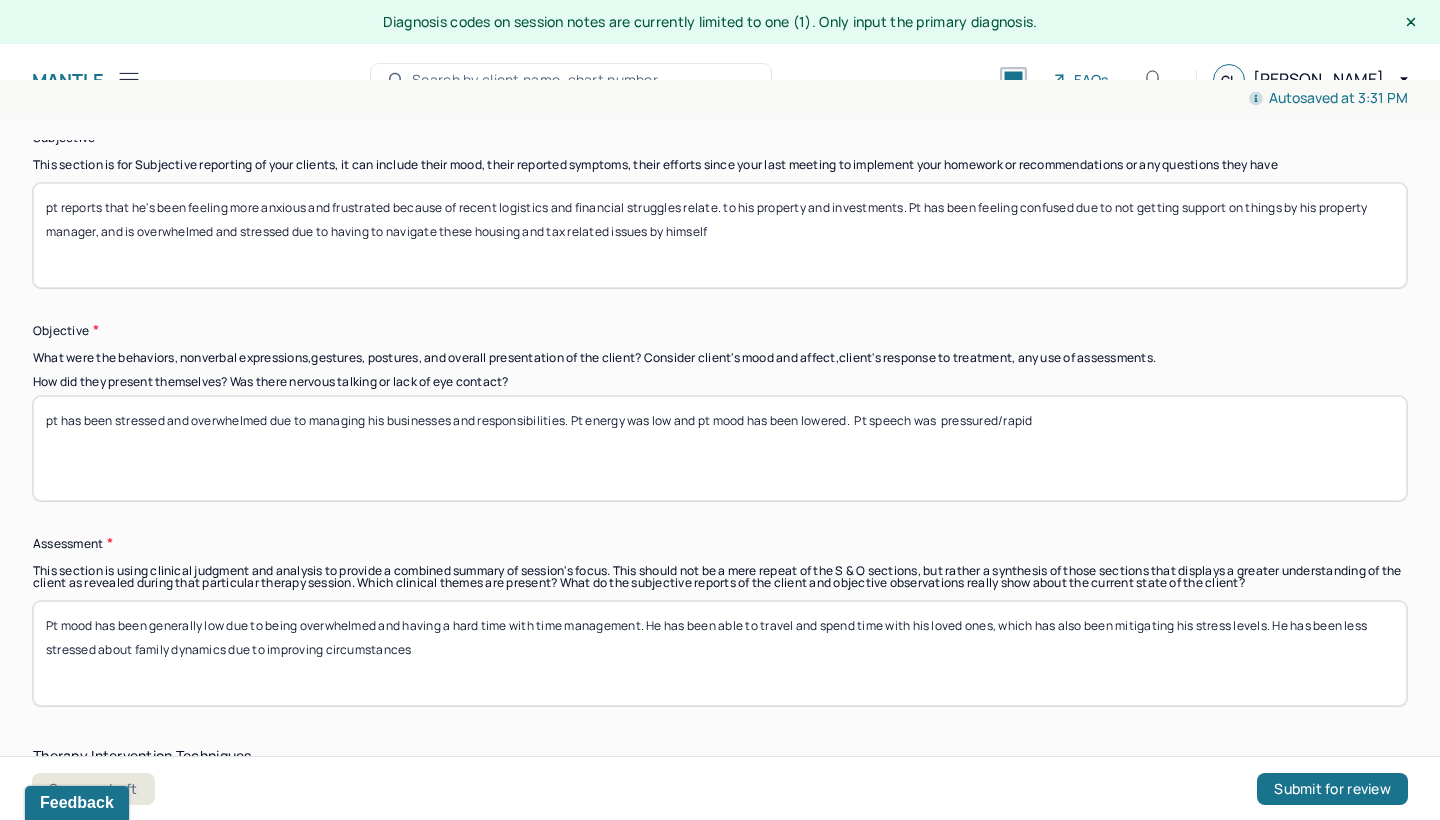 drag, startPoint x: 861, startPoint y: 423, endPoint x: 817, endPoint y: 419, distance: 44.181442 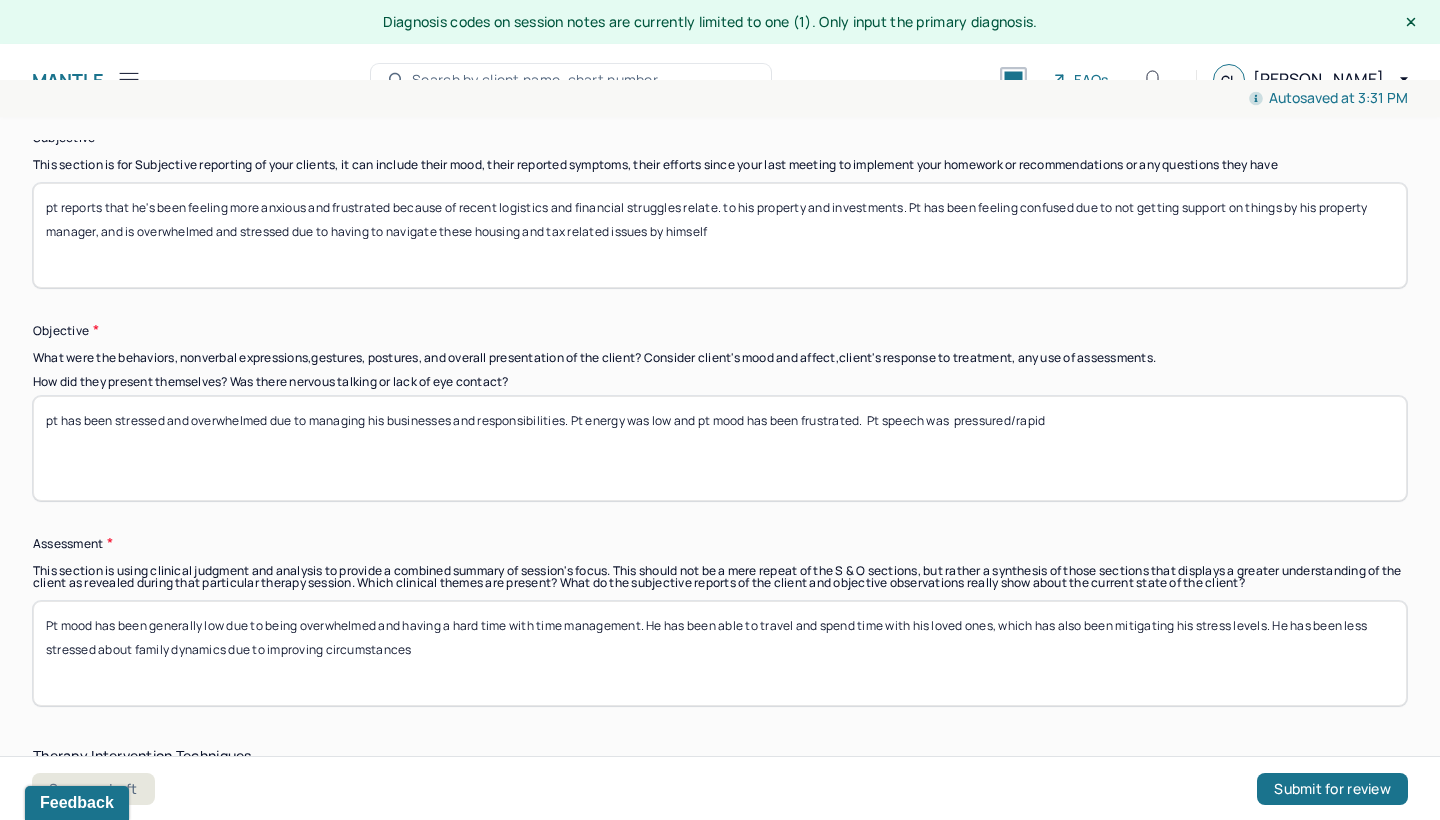 click on "pt has been stressed and overwhelmed due to managing his businesses and responsibilities. Pt energy was low and pt mood has been lowered.  Pt speech was  pressured/rapid" at bounding box center (720, 448) 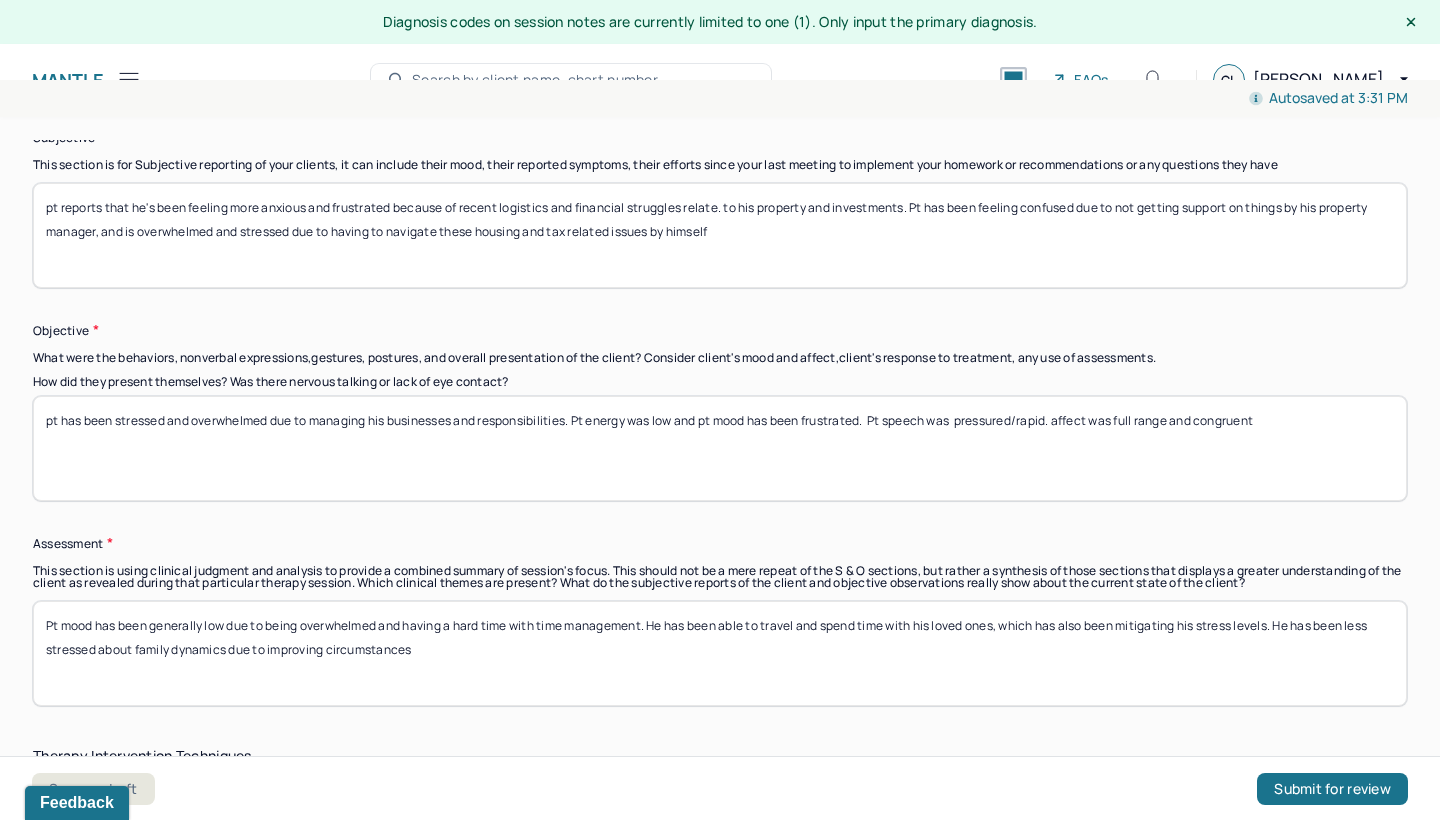 type on "pt has been stressed and overwhelmed due to managing his businesses and responsibilities. Pt energy was low and pt mood has been frustrated.  Pt speech was  pressured/rapid. affect was full range and congruent" 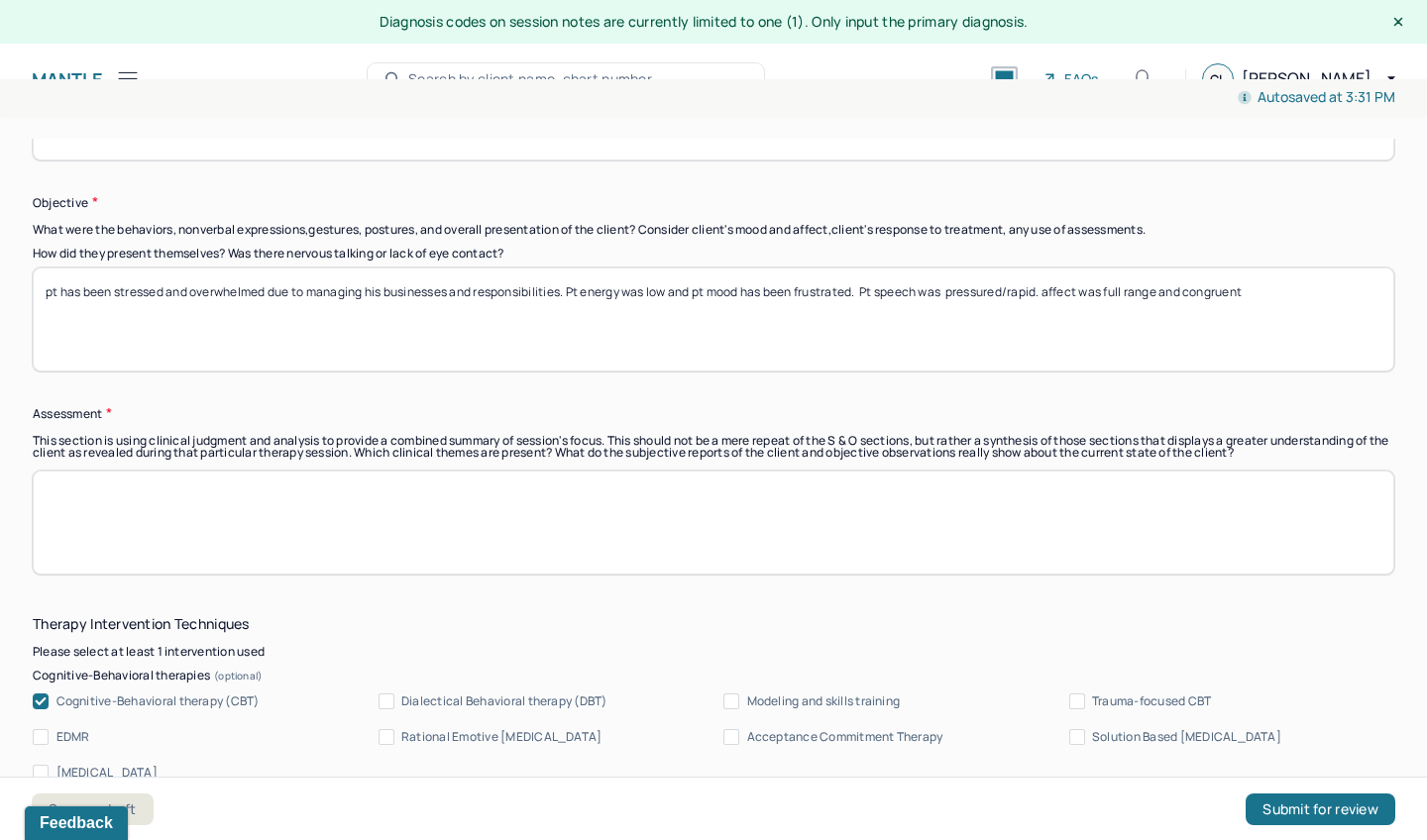 scroll, scrollTop: 1620, scrollLeft: 0, axis: vertical 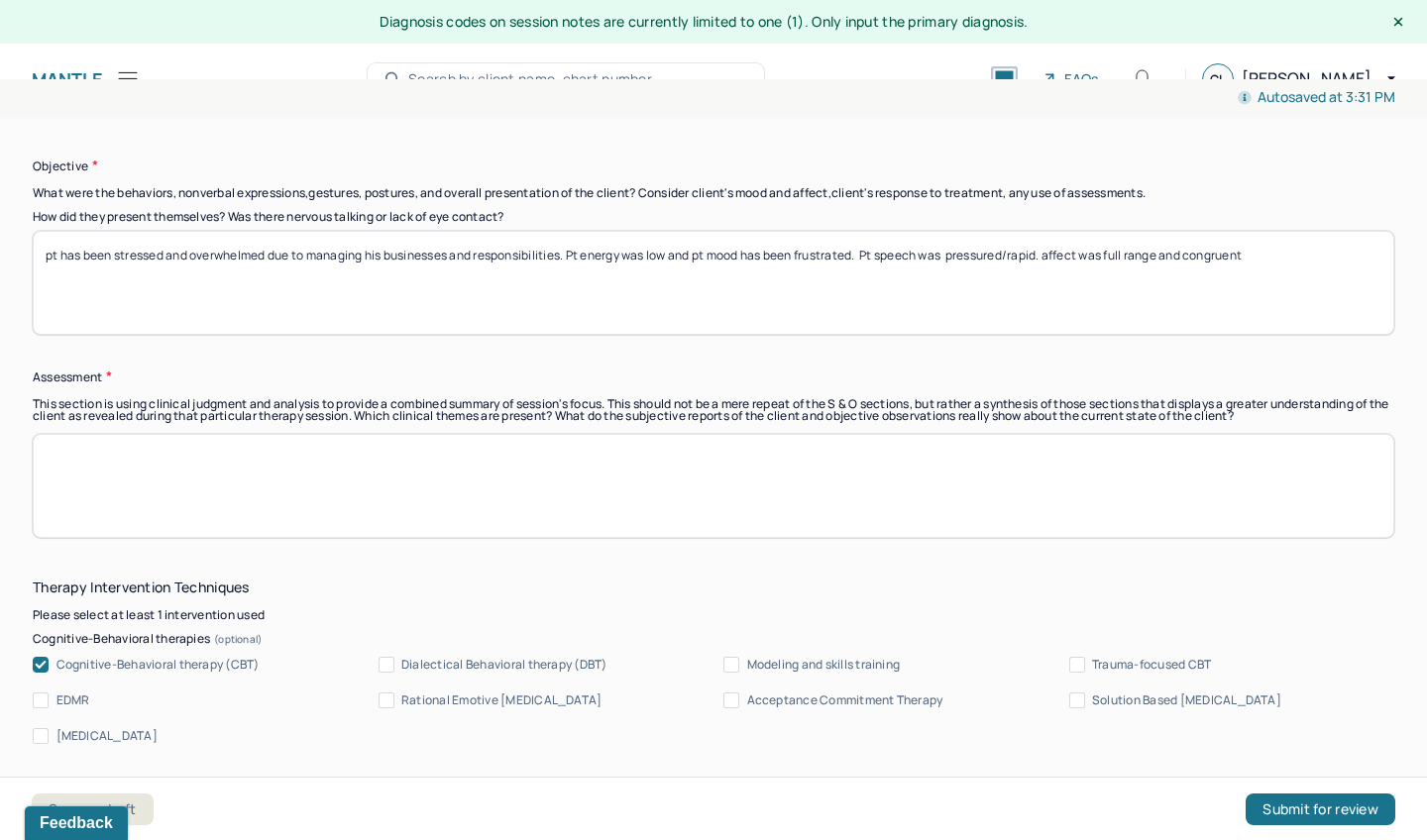 paste on "Pt has been experiencing some regression as a result of his anxiety and frustration elevating. These are a response due to the increased responsibilities and stressors. Over time he started to lose patience and has become more hopeless in regards to being able to sell his investment properties. There is stress about being able to purchase a home with his girlfriend in the next year due to the current position he’s in. We’ve been working on problem-solving, effective communication, and emotional regulation." 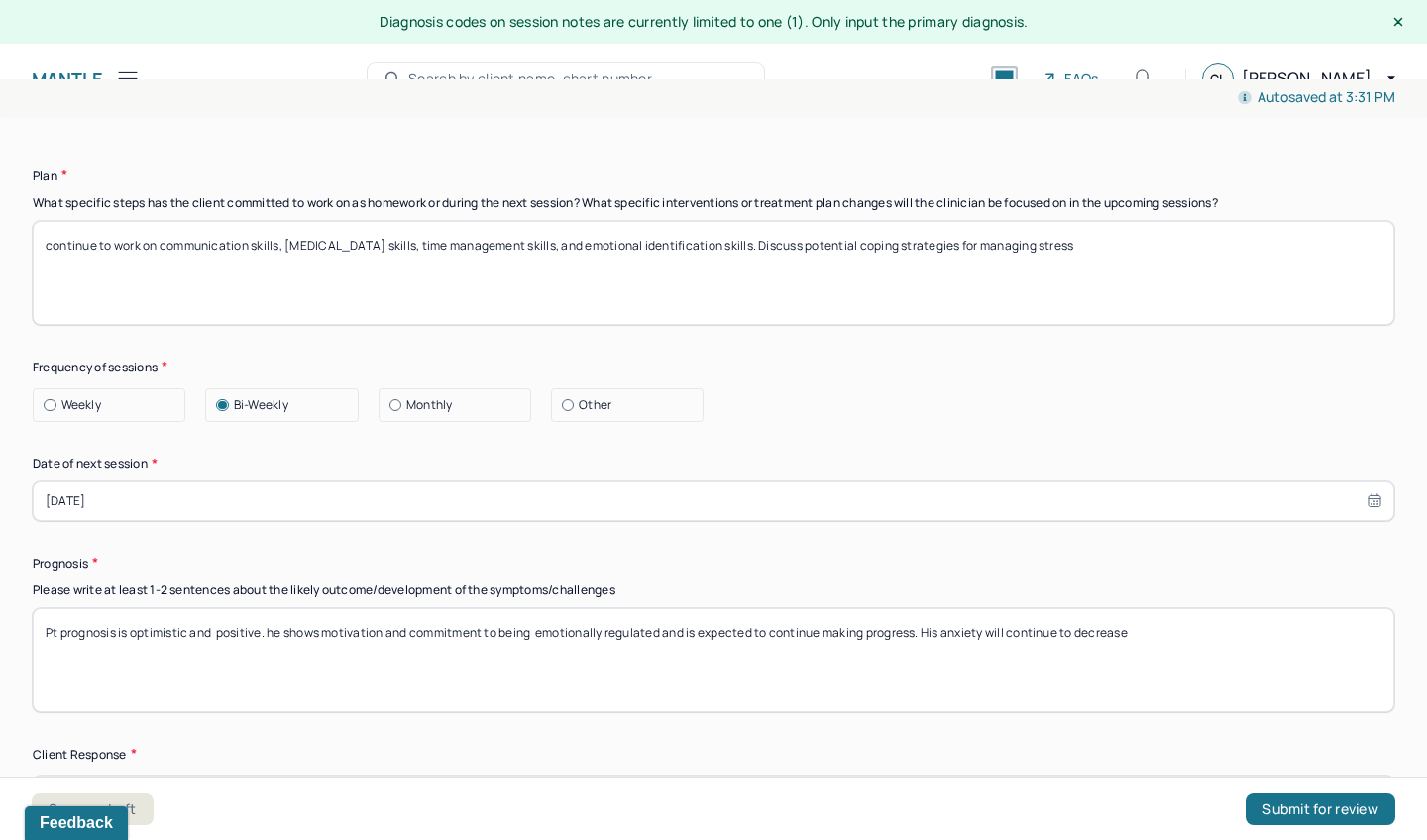 scroll, scrollTop: 2498, scrollLeft: 0, axis: vertical 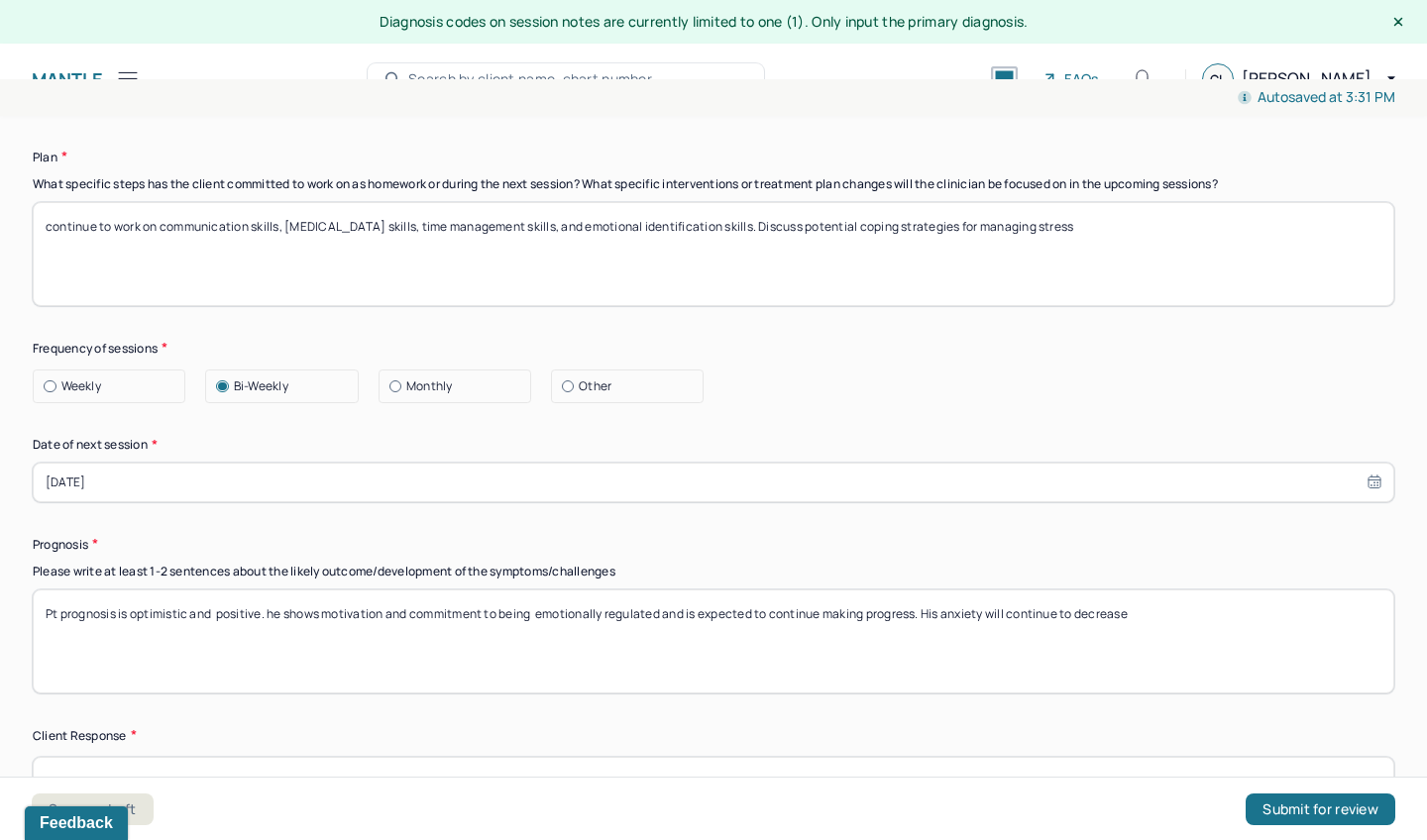 type on "Pt has been experiencing some regression as a result of his anxiety and frustration elevating. These are a response due to the increased responsibilities and stressors. Over time he started to lose patience and has become more hopeless in regards to being able to sell his investment properties. There is stress about being able to purchase a home with his girlfriend in the next year due to the current position he’s in. We’ve been working on problem-solving, effective communication, and emotional regulation." 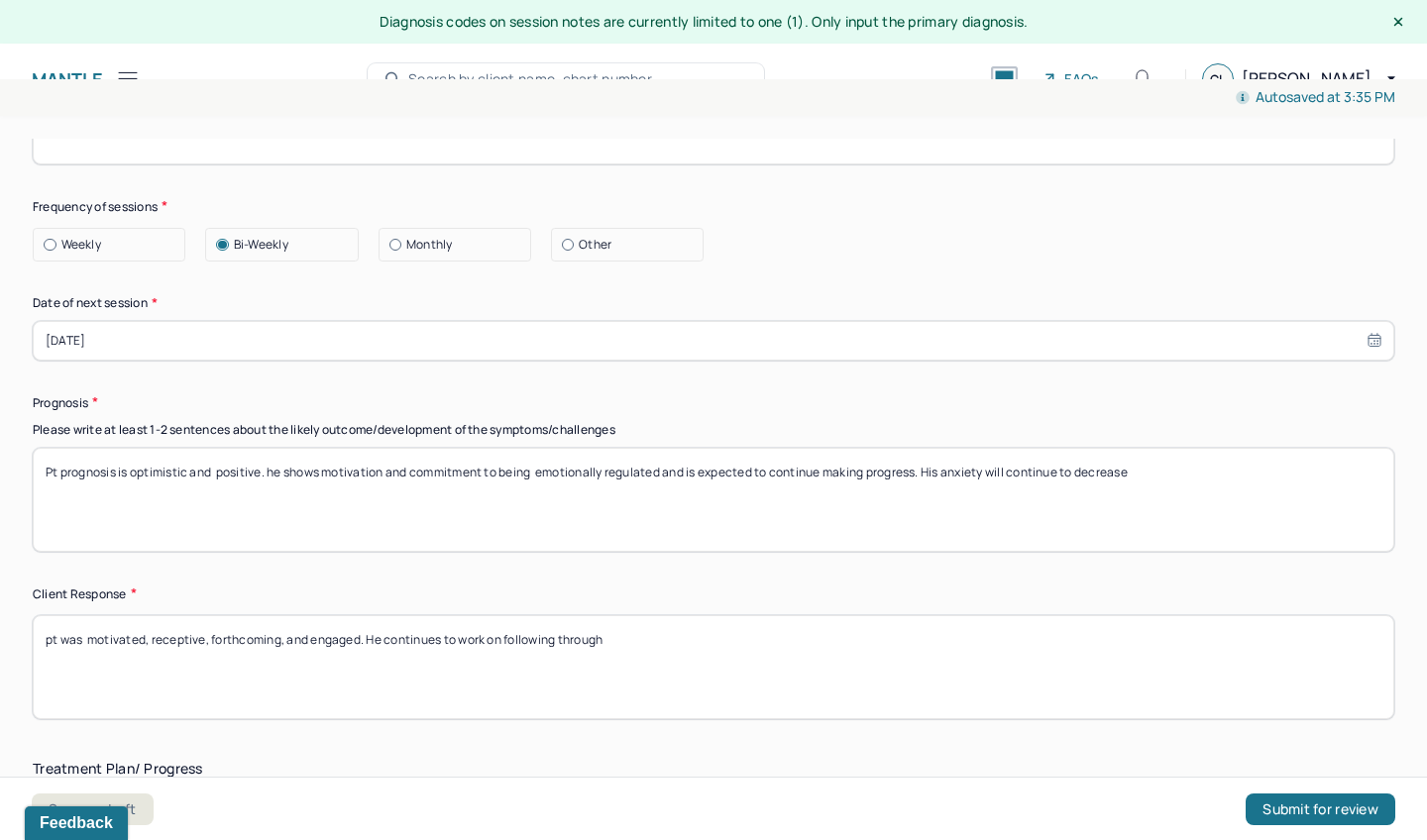 scroll, scrollTop: 2642, scrollLeft: 0, axis: vertical 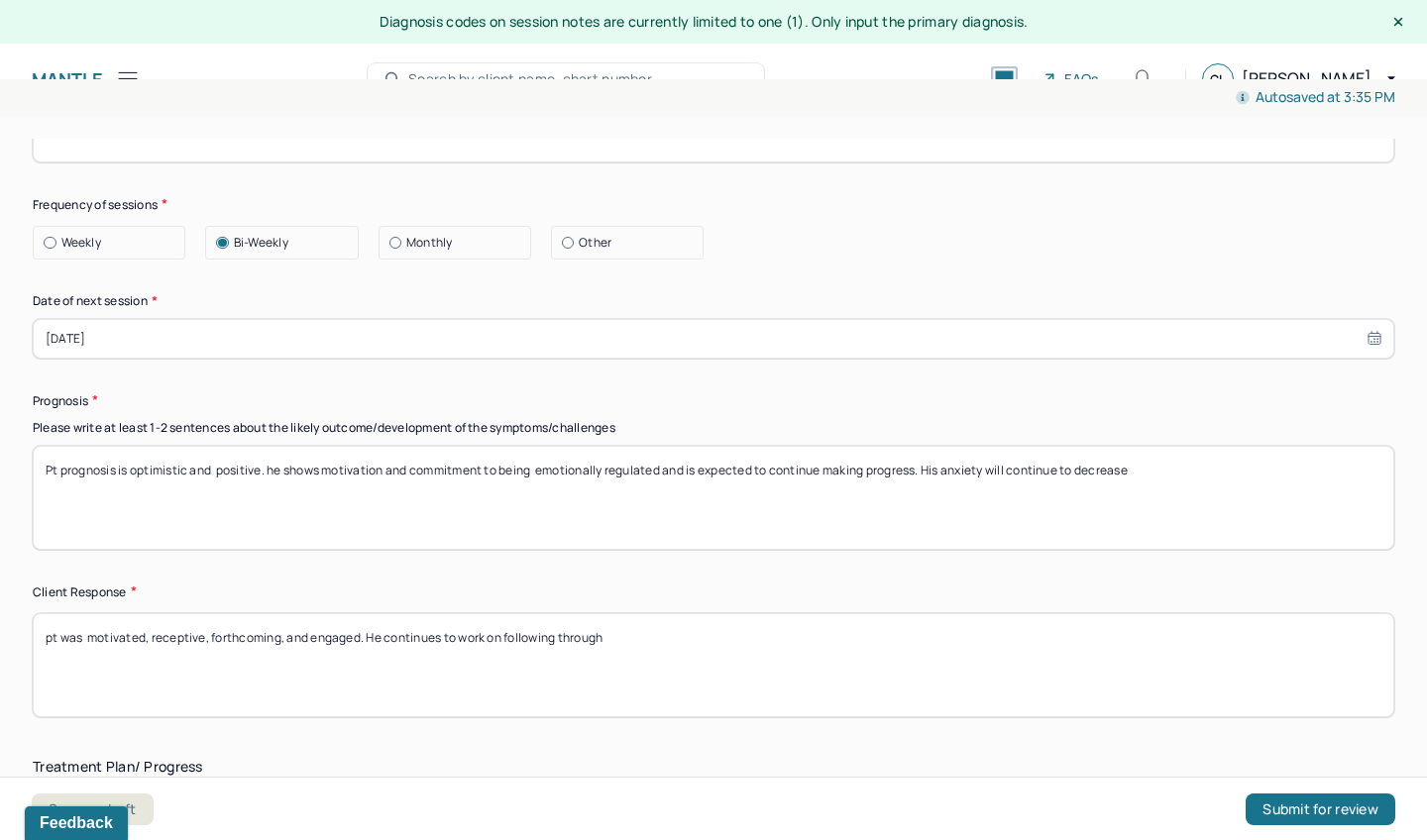 type on "continue to work on communication skills, [MEDICAL_DATA] skills, time management skills, and emotional identification skills. Discuss potential coping strategies for managing stress . assertiveness and problem solving" 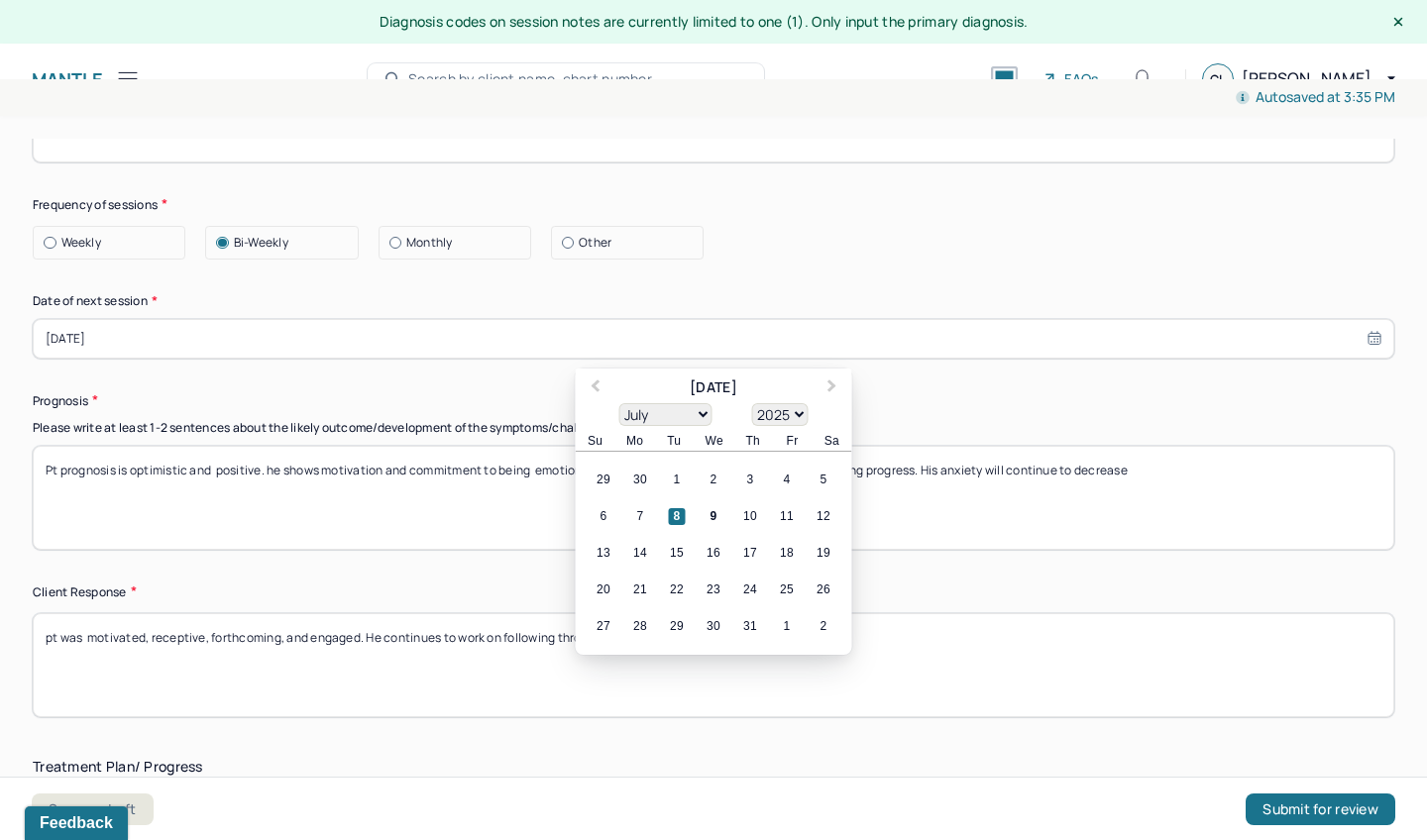 click on "[DATE]" at bounding box center (714, 339) 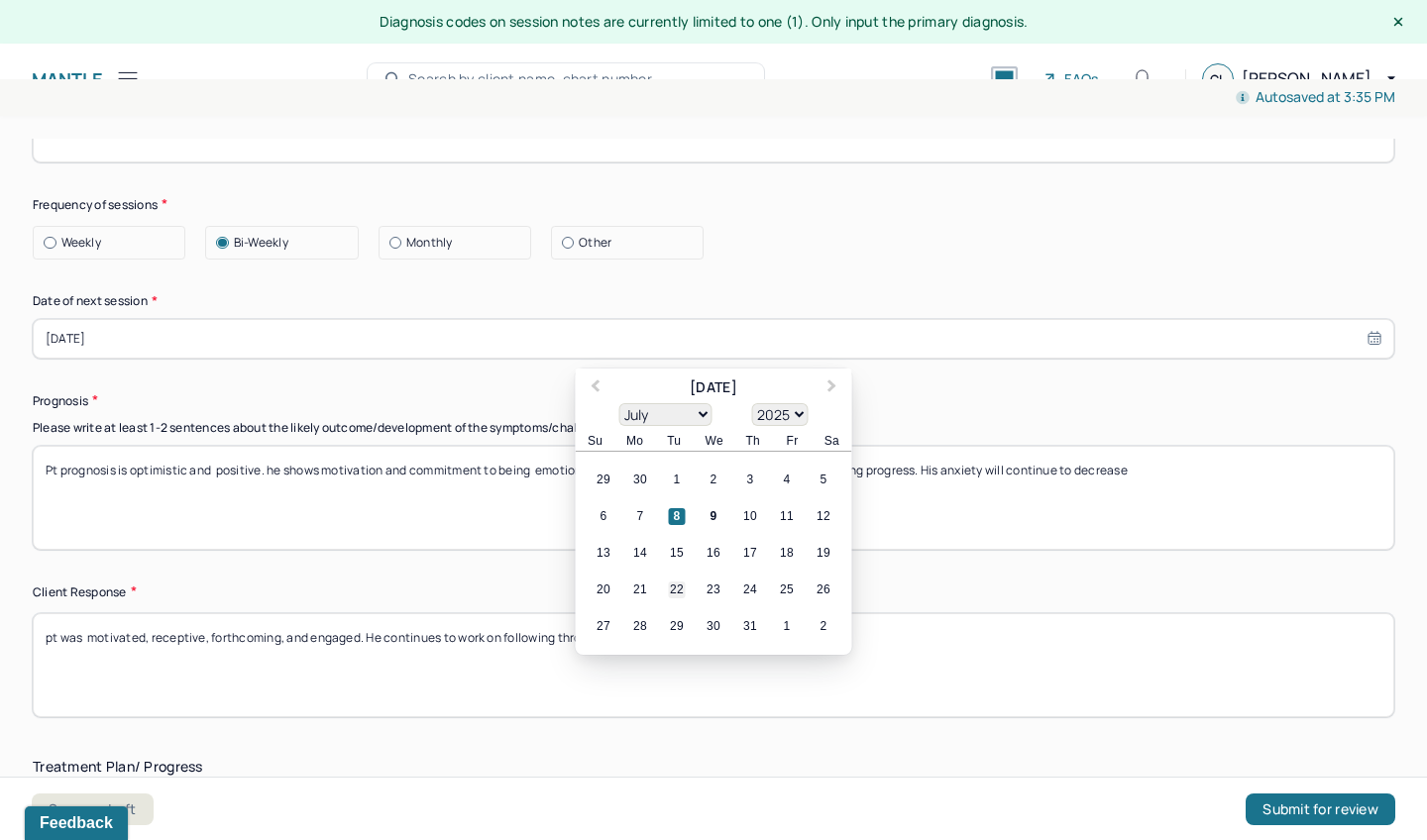 click on "22" at bounding box center (677, 589) 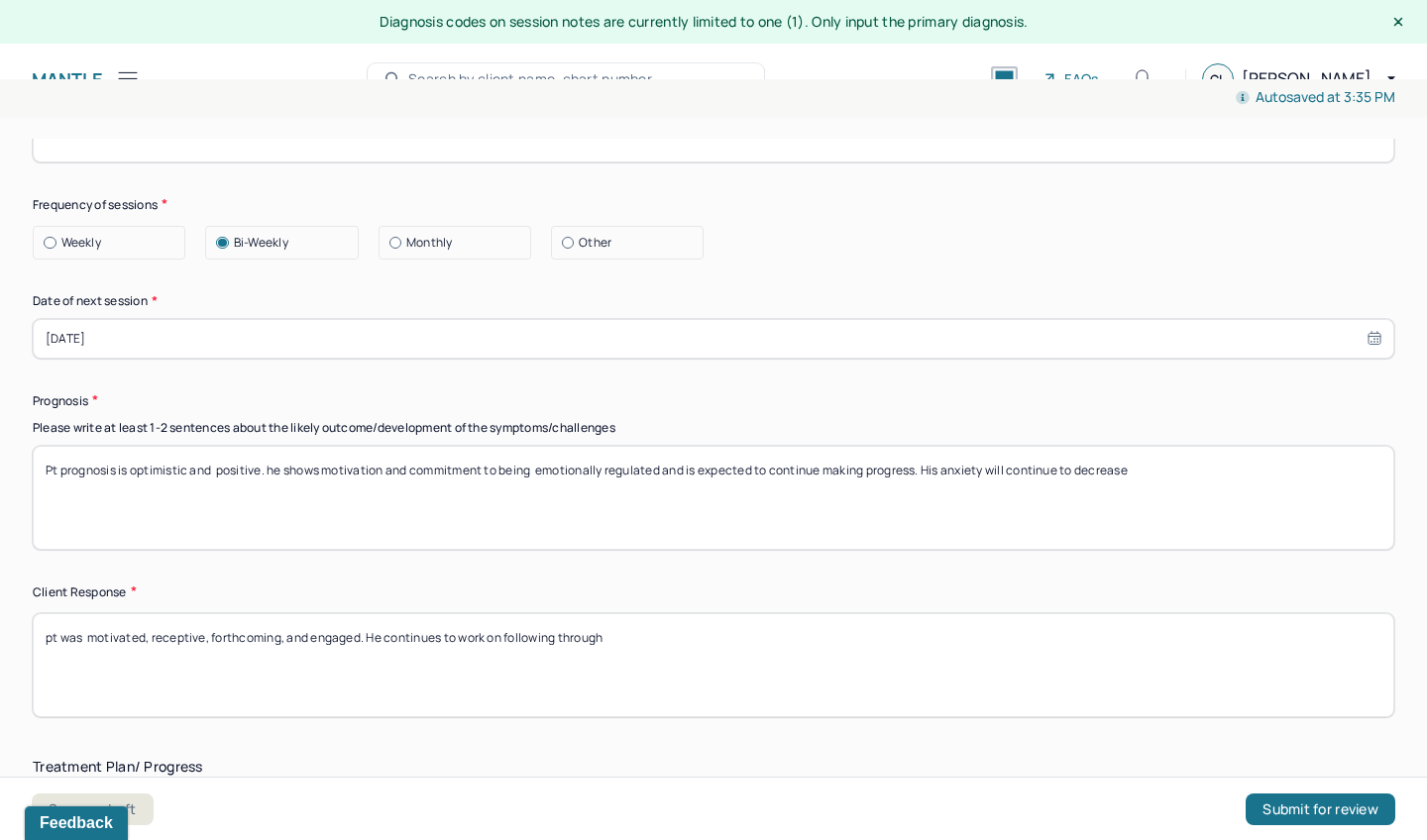 click on "Pt prognosis is optimistic and  positive. he shows motivation and commitment to being  emotionally regulated and is expected to continue making progress. His anxiety will continue to decrease" at bounding box center [714, 497] 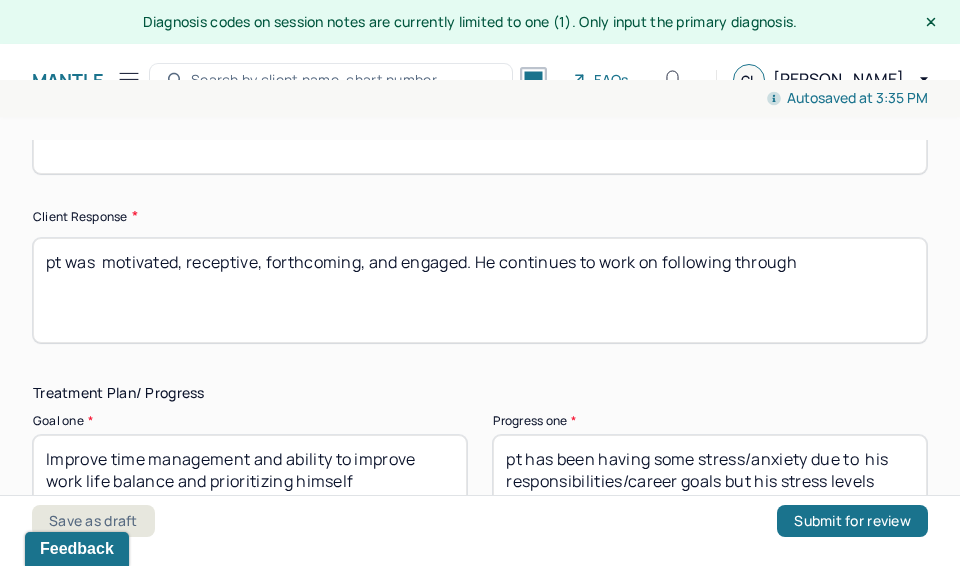 scroll, scrollTop: 3313, scrollLeft: 0, axis: vertical 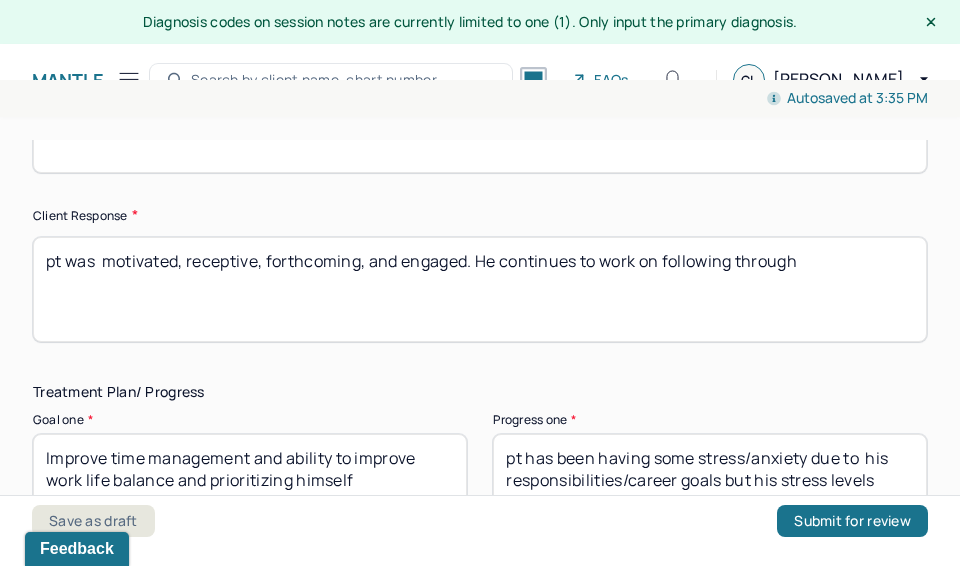 type on "Pt prognosis is optimistic and  positive despite elevated stressors . he shows motivation and commitment to being  emotionally regulated and is expected to continue making progress. His anxiety will continue to decrease" 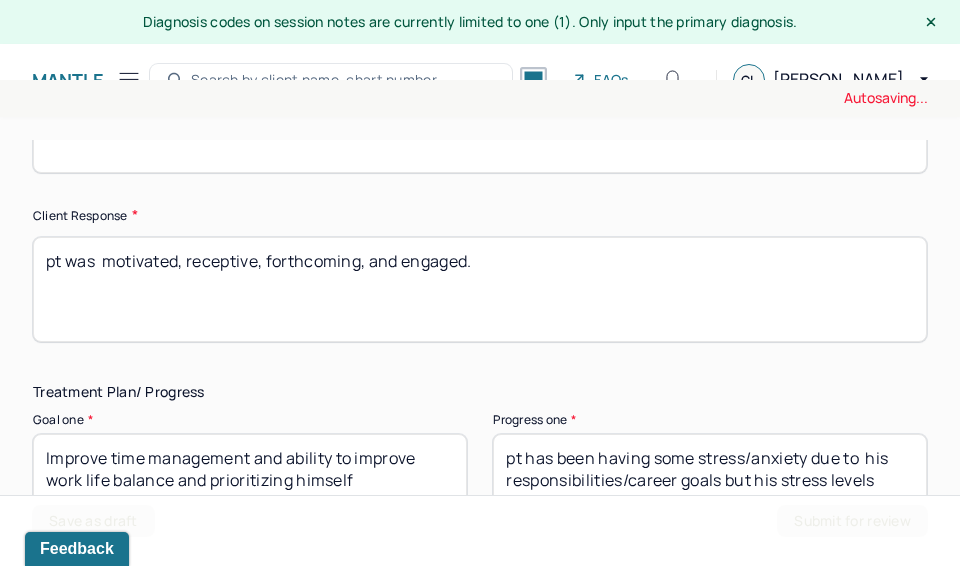 click on "pt was  motivated, receptive, forthcoming, and engaged. He continues to work on following through" at bounding box center [480, 289] 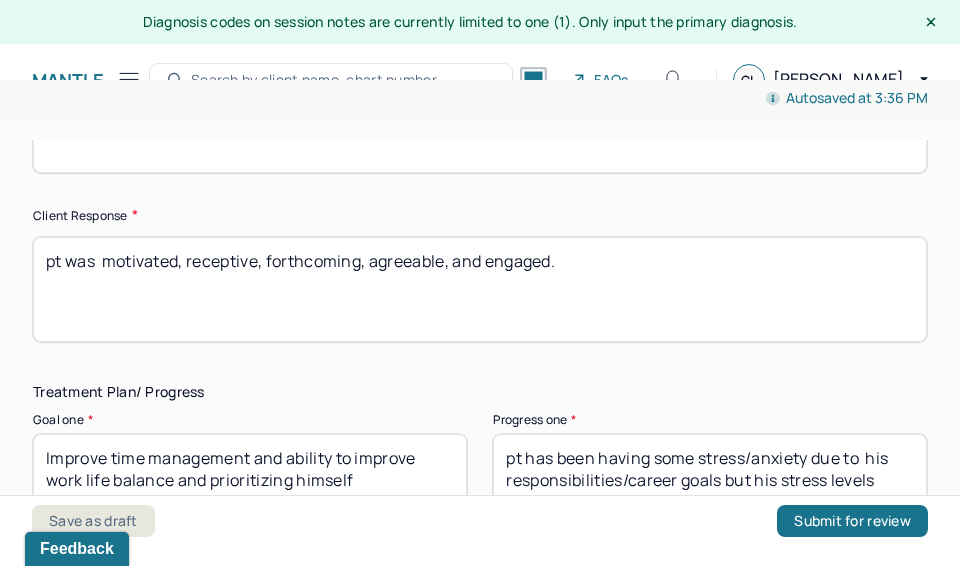 click on "HU Humantold       Dashboard Clients Schedule Session Notes Notes Tasks CL [PERSON_NAME] provider   Logout   Diagnosis codes on session notes are currently limited to one (1). Only input the primary diagnosis.     Mantle     Edit Note   Search by client name, chart number     FAQs     CL [PERSON_NAME] at 3:36 PM Appointment Details     Client name [PERSON_NAME] Date of service [DATE] Time 1:00pm - 2:00pm Duration 1hr Appointment type individual therapy Provider name [PERSON_NAME] Modifier 1 95 Telemedicine Note type Individual soap note Appointment Details     Client name [PERSON_NAME] Date of service [DATE] Time 1:00pm - 2:00pm Duration 1hr Appointment type individual therapy Provider name [PERSON_NAME] Modifier 1 95 Telemedicine Note type Individual soap note   Load previous session note   Instructions The fields marked with an asterisk ( * ) are required before you can submit your notes. Appointment location * Teletherapy Client Teletherapy Location Home Office Other Home Office *" at bounding box center (480, 282) 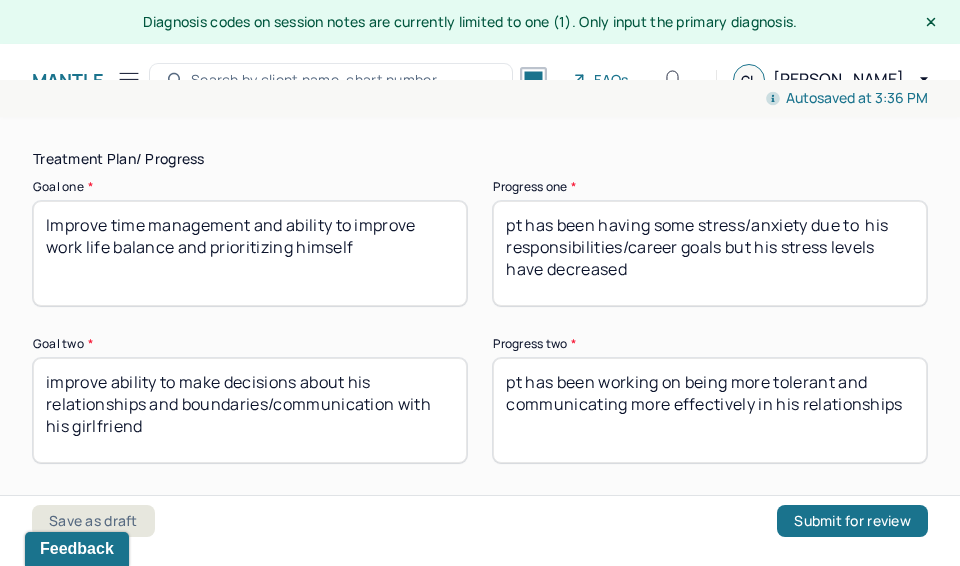 scroll, scrollTop: 3548, scrollLeft: 0, axis: vertical 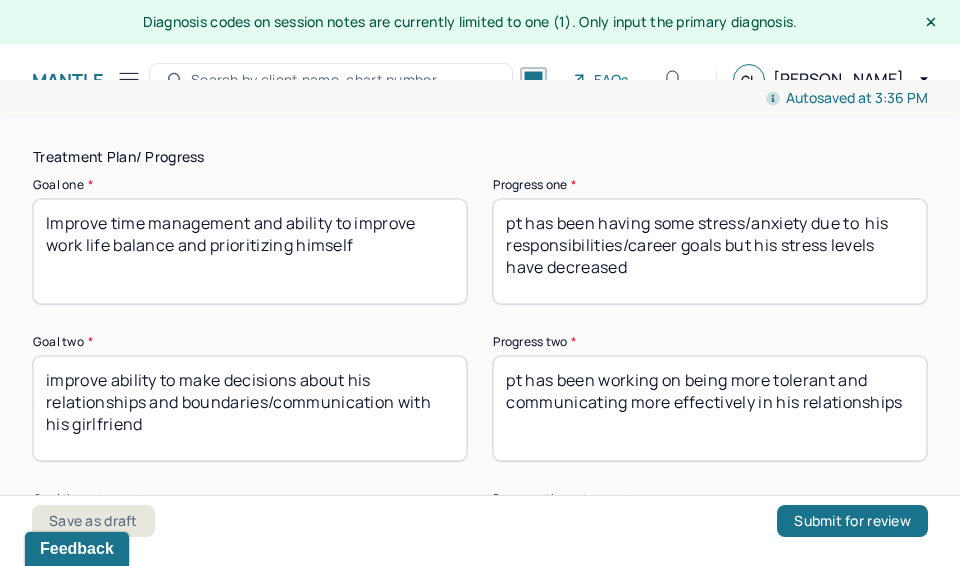 type on "pt was  motivated, receptive, forthcoming, agreeable, and engaged." 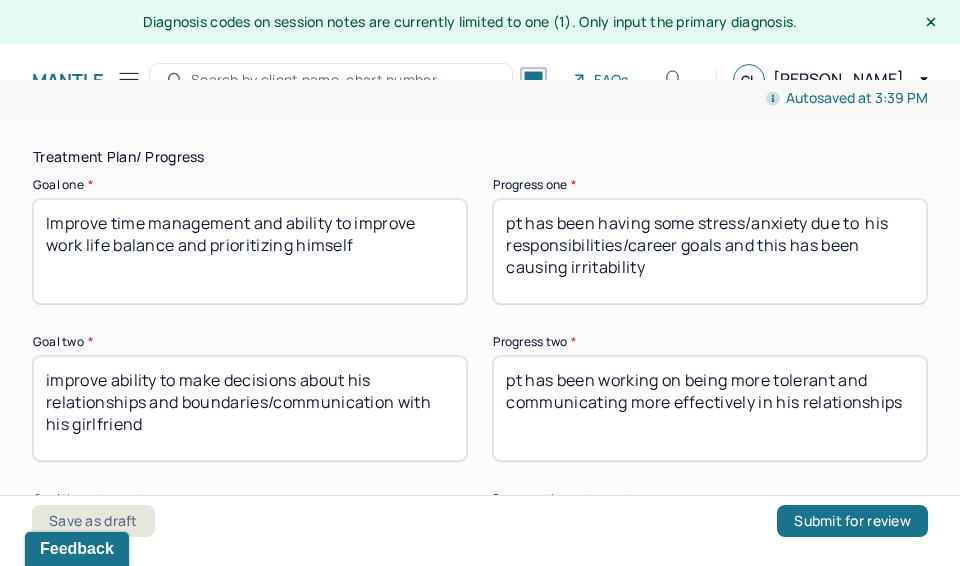 click on "pt has been having some stress/anxiety due to  his responsibilities/career goals and this has been causing irritability" at bounding box center [710, 251] 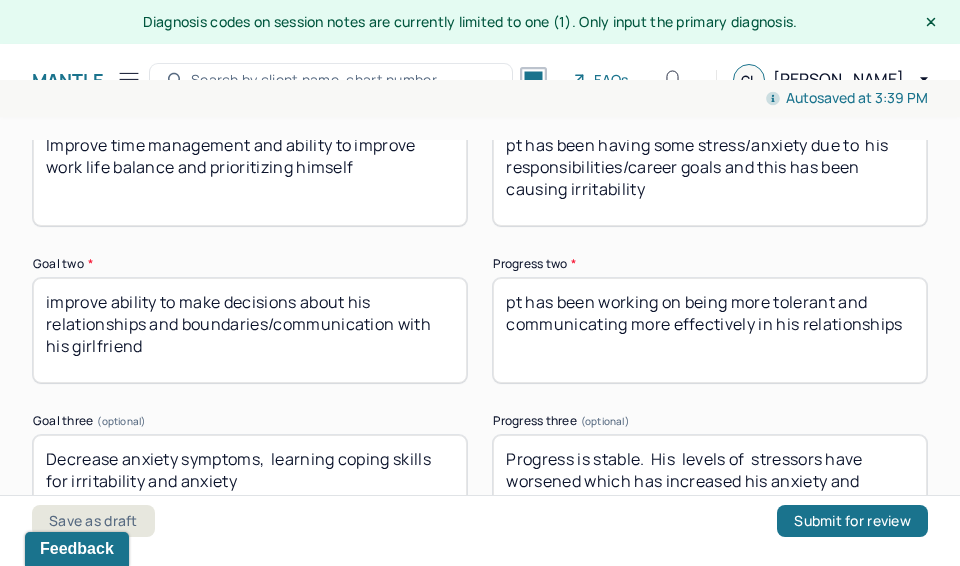 scroll, scrollTop: 3634, scrollLeft: 0, axis: vertical 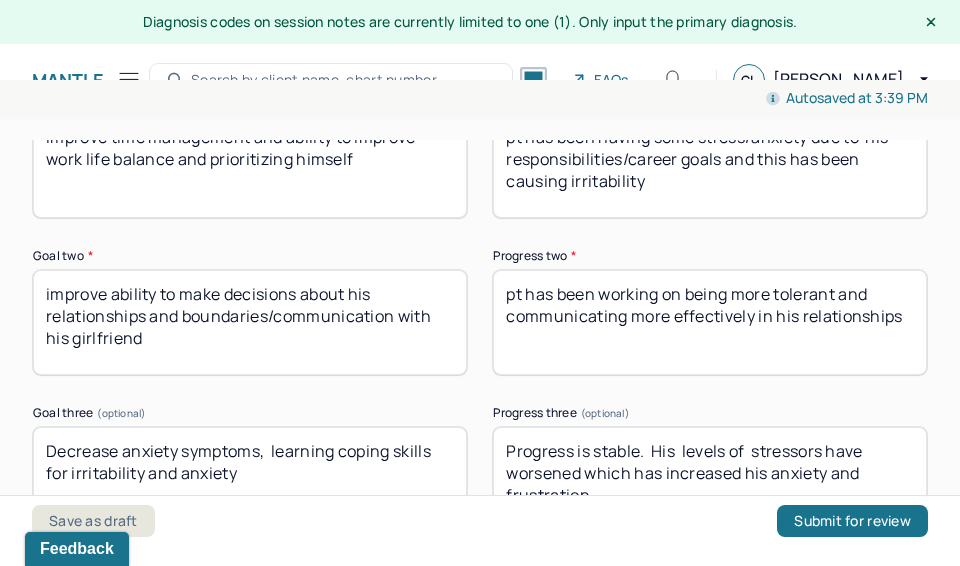 type on "pt has been having some stress/anxiety due to  his responsibilities/career goals and this has been causing irritability" 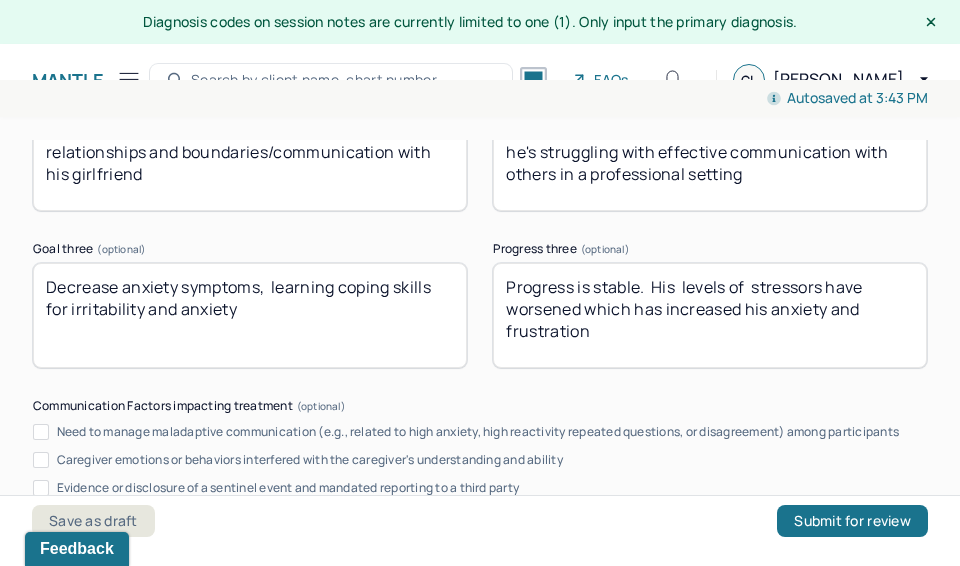 scroll, scrollTop: 3800, scrollLeft: 0, axis: vertical 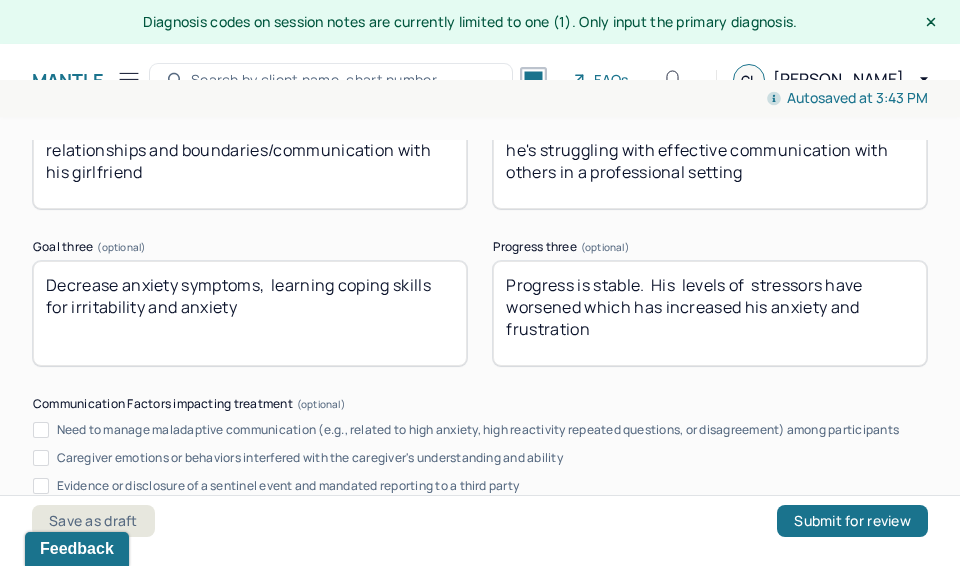 type on "his relationship has improved significantly however he's struggling with effective communication with others in a professional setting" 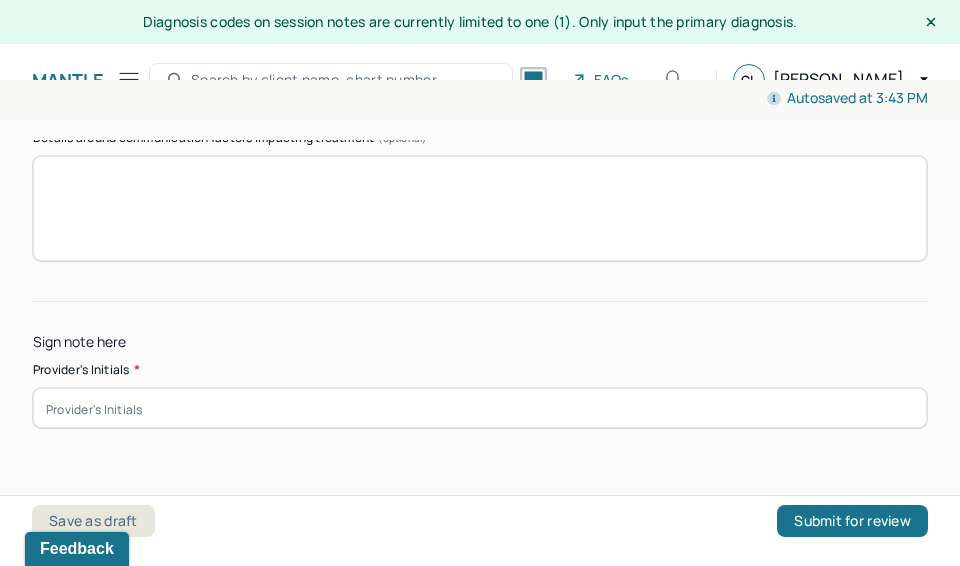 scroll, scrollTop: 4285, scrollLeft: 0, axis: vertical 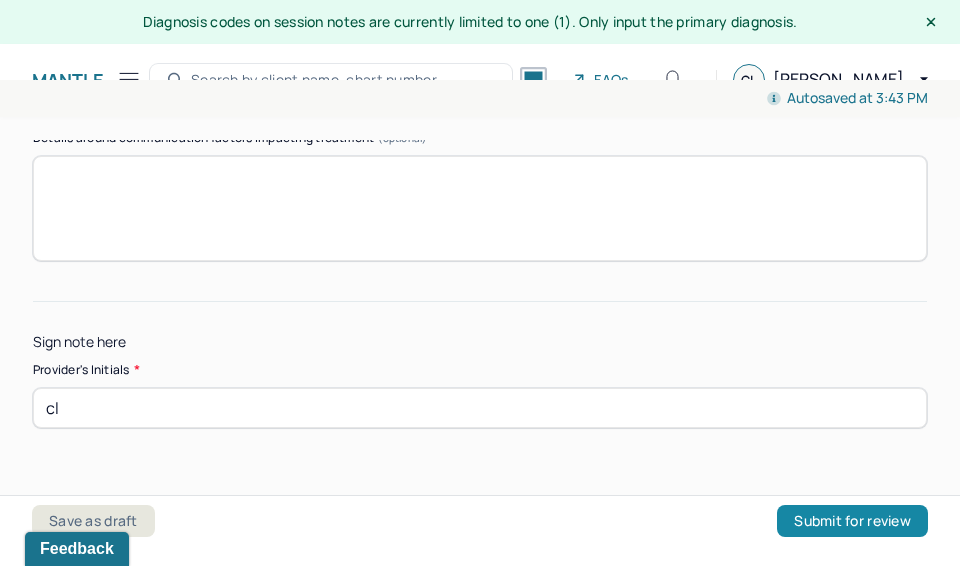 type on "cl" 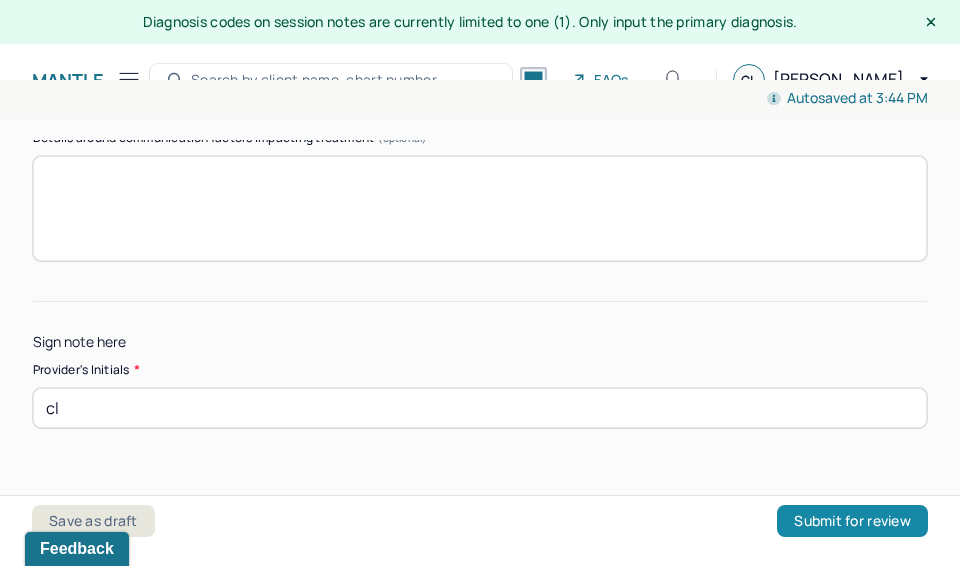 click on "Submit for review" at bounding box center (852, 521) 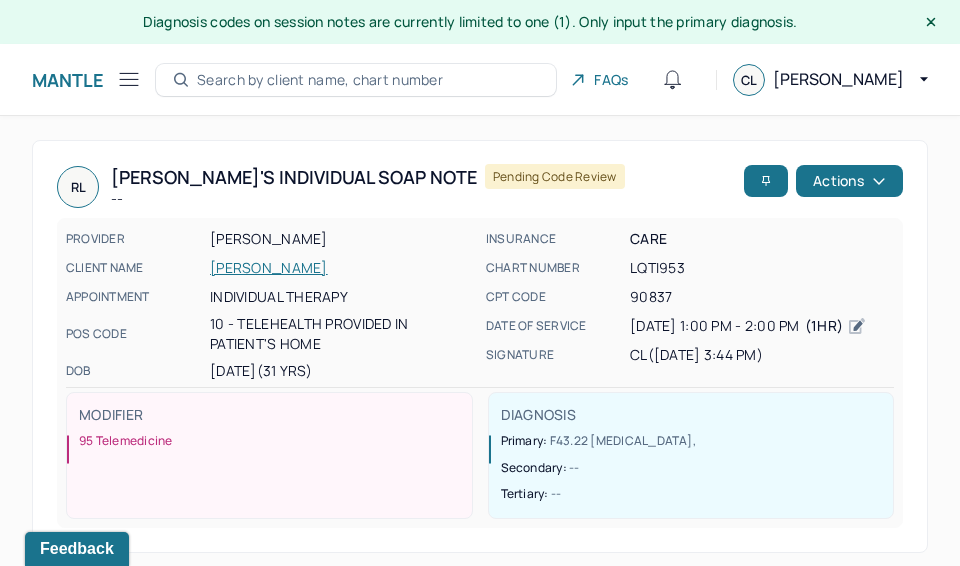 click 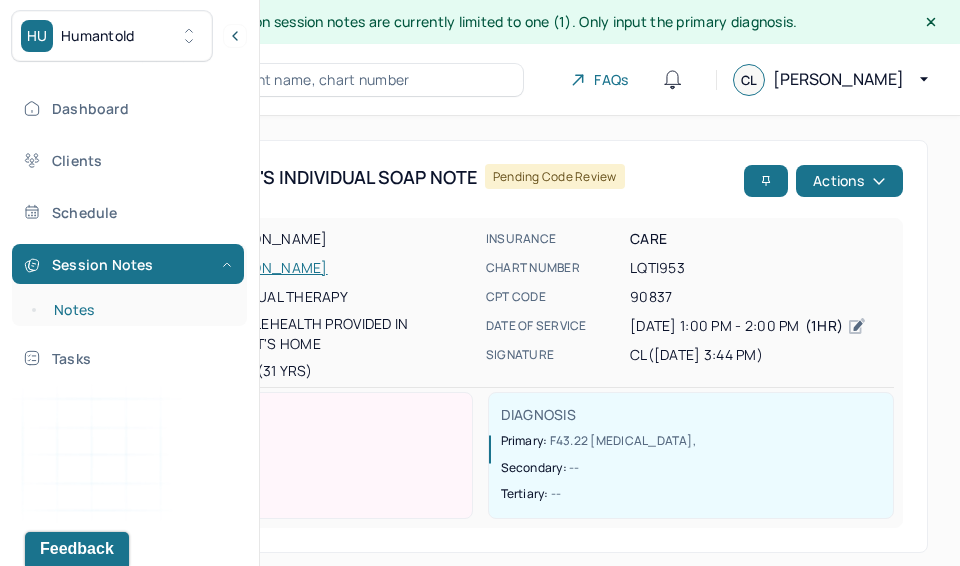 click on "Notes" at bounding box center [139, 310] 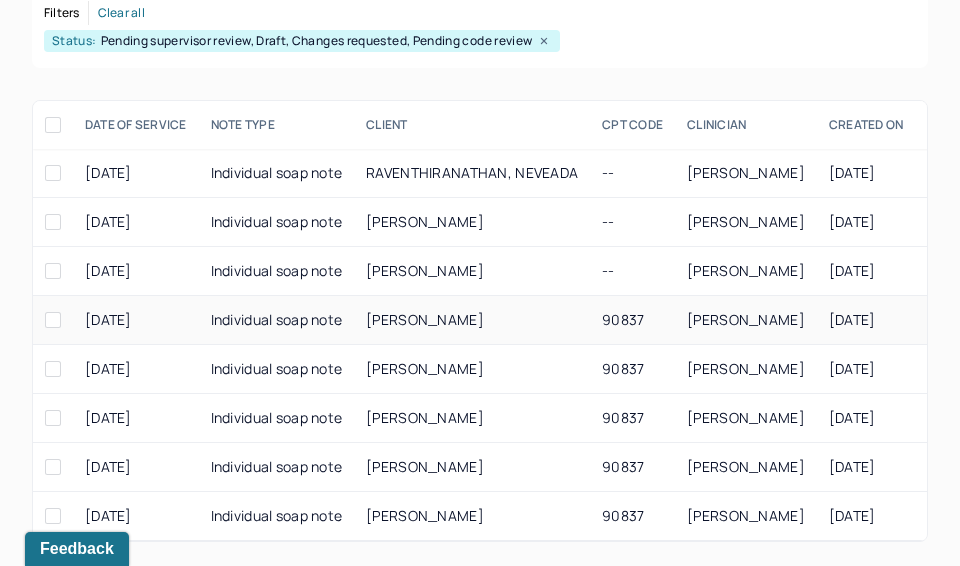 scroll, scrollTop: 412, scrollLeft: 0, axis: vertical 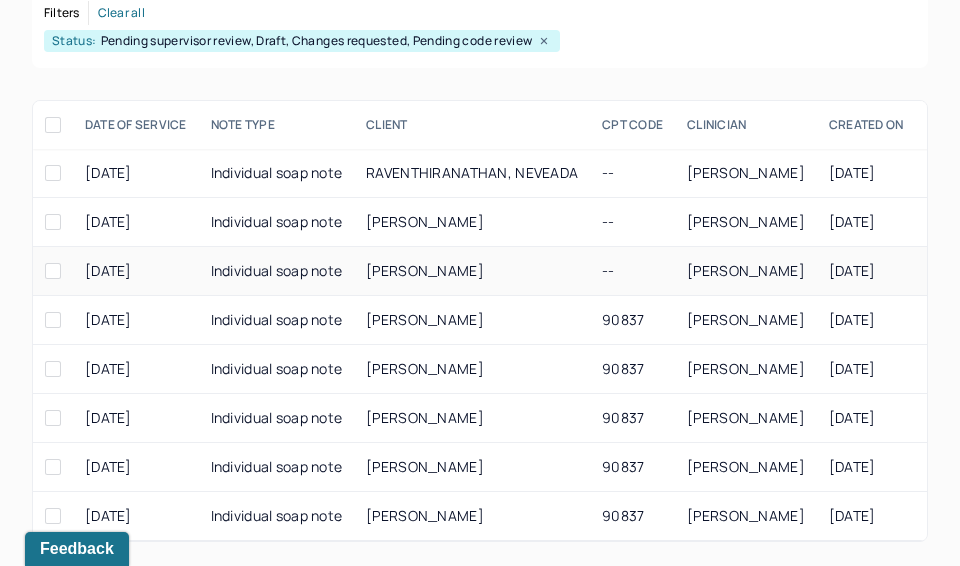 click on "[PERSON_NAME]" at bounding box center (472, 271) 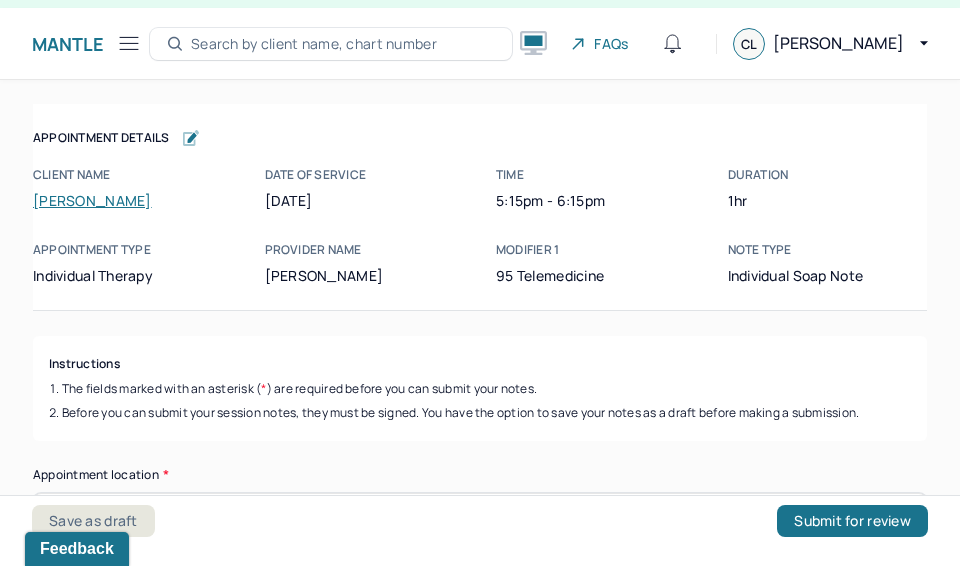 scroll, scrollTop: 36, scrollLeft: 0, axis: vertical 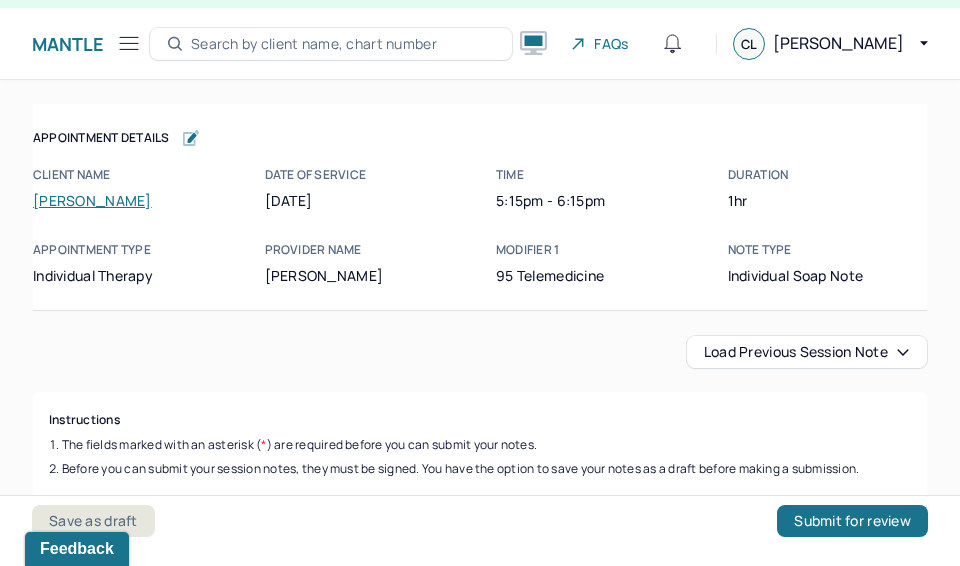 click on "HU Humantold       Dashboard Clients Schedule Session Notes Notes Tasks CL [PERSON_NAME] provider   Logout   Diagnosis codes on session notes are currently limited to one (1). Only input the primary diagnosis.     Mantle     Edit Note   Search by client name, chart number     FAQs     CL [PERSON_NAME] Appointment Details     Client name [PERSON_NAME] Date of service [DATE] Time 5:15pm - 6:15pm Duration 1hr Appointment type individual therapy Provider name [PERSON_NAME] Modifier 1 95 Telemedicine Note type Individual soap note Appointment Details     Client name [PERSON_NAME] Date of service [DATE] Time 5:15pm - 6:15pm Duration 1hr Appointment type individual therapy Provider name [PERSON_NAME] Modifier 1 95 Telemedicine Note type Individual soap note   Load previous session note   Instructions The fields marked with an asterisk ( * ) are required before you can submit your notes. Appointment location * Teletherapy Client Teletherapy Location Home Office Other Home Office Other * * * * *" at bounding box center (480, 246) 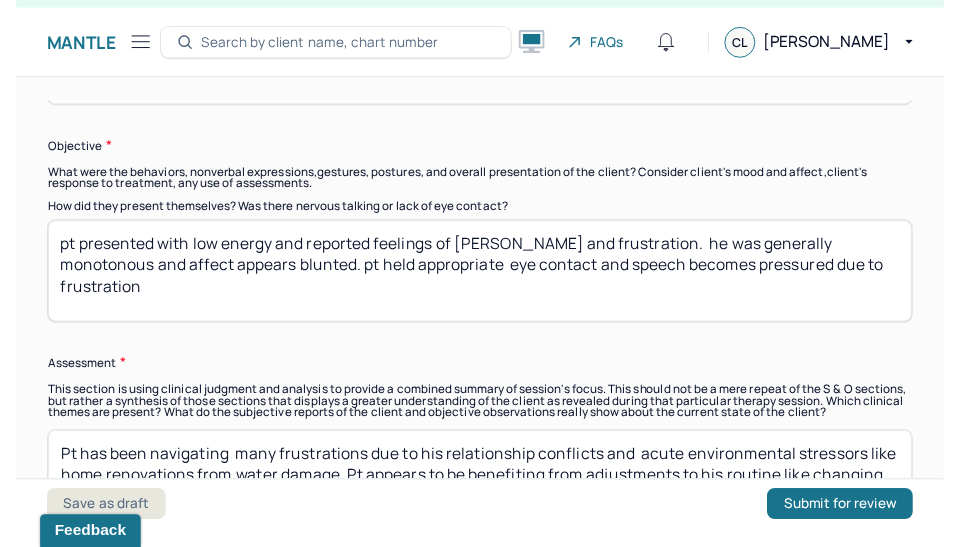 scroll, scrollTop: 1632, scrollLeft: 0, axis: vertical 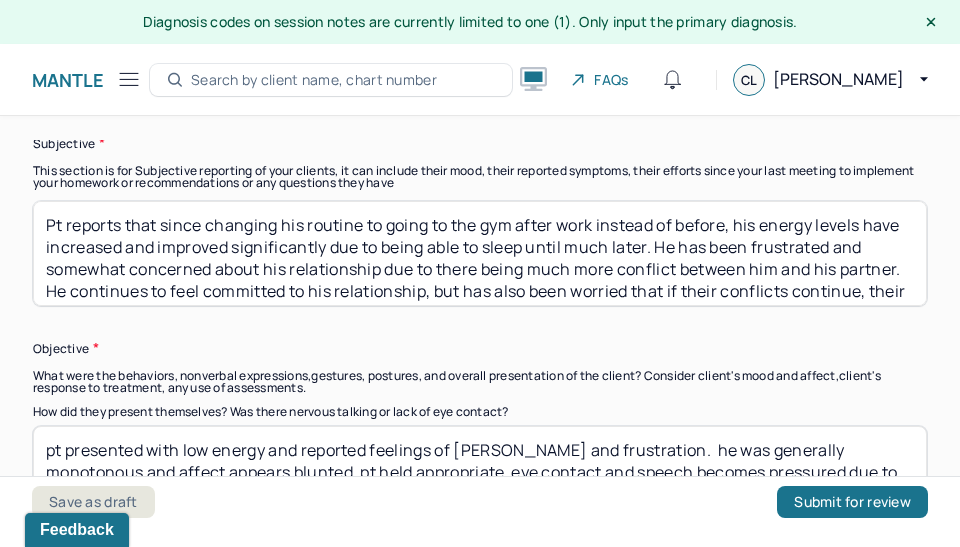 click on "Pt reports that since changing his routine to going to the gym after work instead of before, his energy levels have increased and improved significantly due to being able to sleep until much later. He has been frustrated and somewhat concerned about his relationship due to there being much more conflict between him and his partner. He continues to feel committed to his relationship, but has also been worried that if their conflicts continue, their relationship would be more strained. He reports that the past two weeks in general have been very difficult and stressful  due to water  damage experienced in the home, resulting in major renovations" at bounding box center [480, 253] 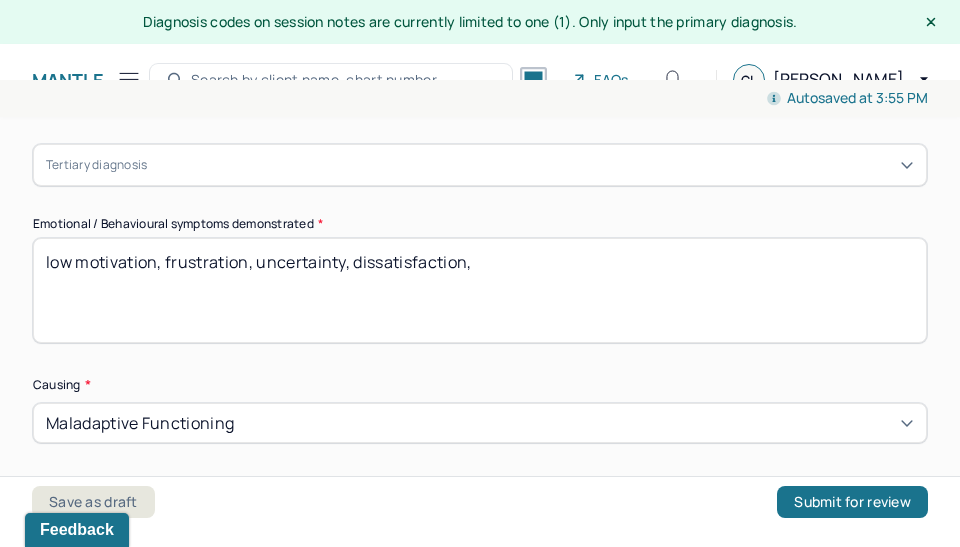 scroll, scrollTop: 982, scrollLeft: 0, axis: vertical 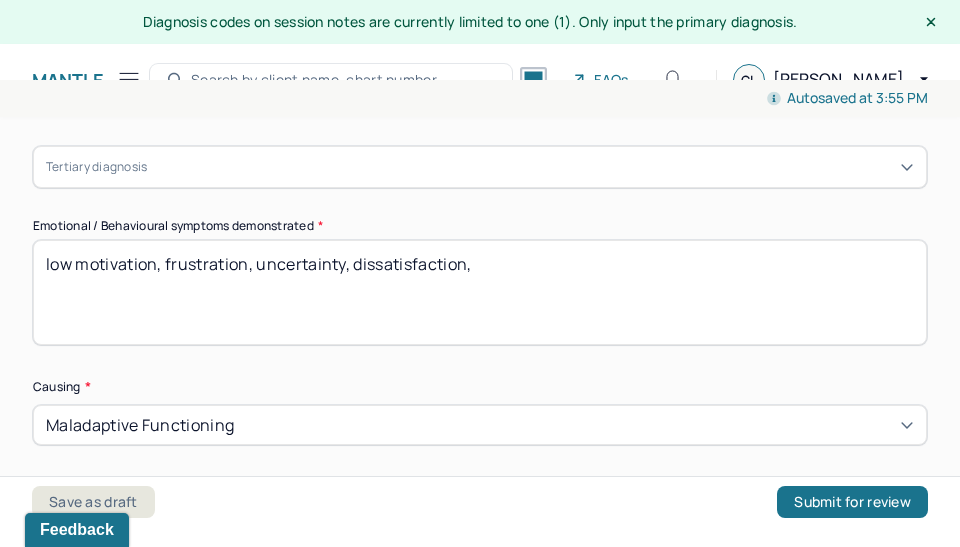 type 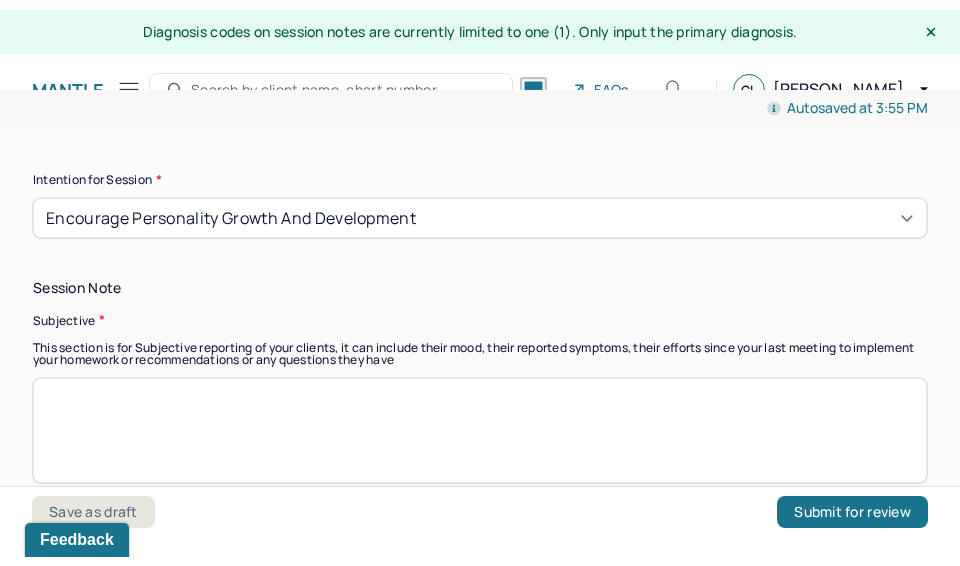 scroll, scrollTop: 1442, scrollLeft: 0, axis: vertical 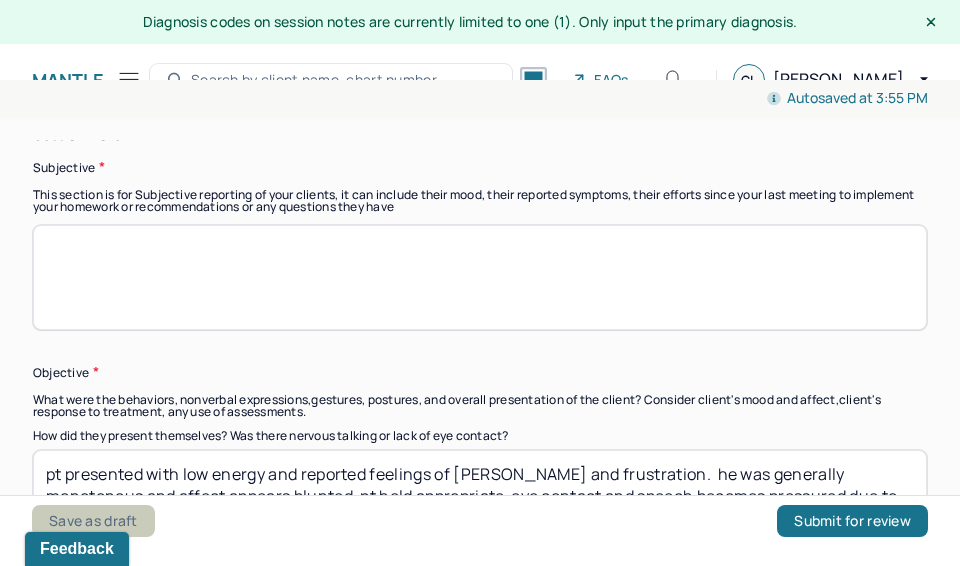 type on "reflection, optimism, relief," 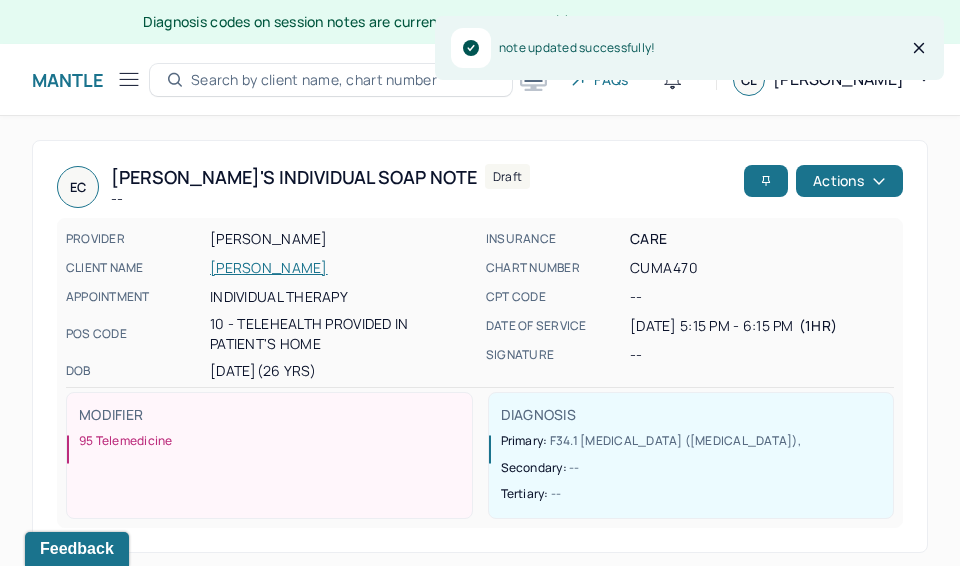 click 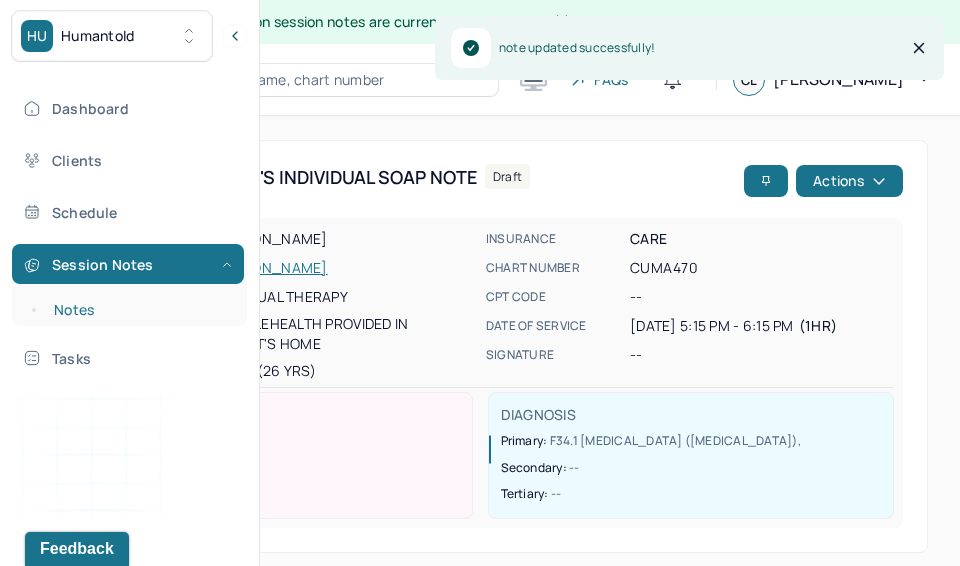 click on "Notes" at bounding box center (139, 310) 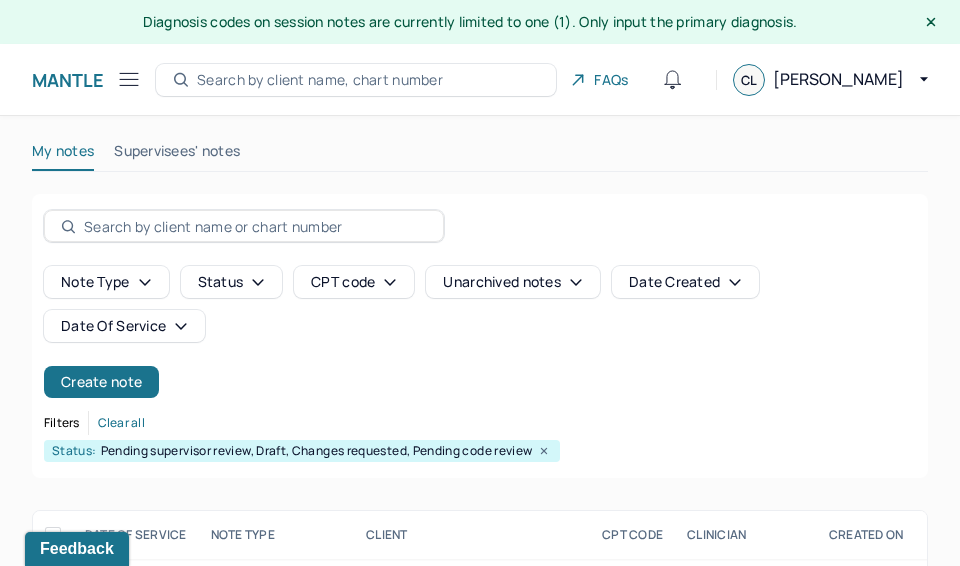 click on "Mantle" at bounding box center [87, 79] 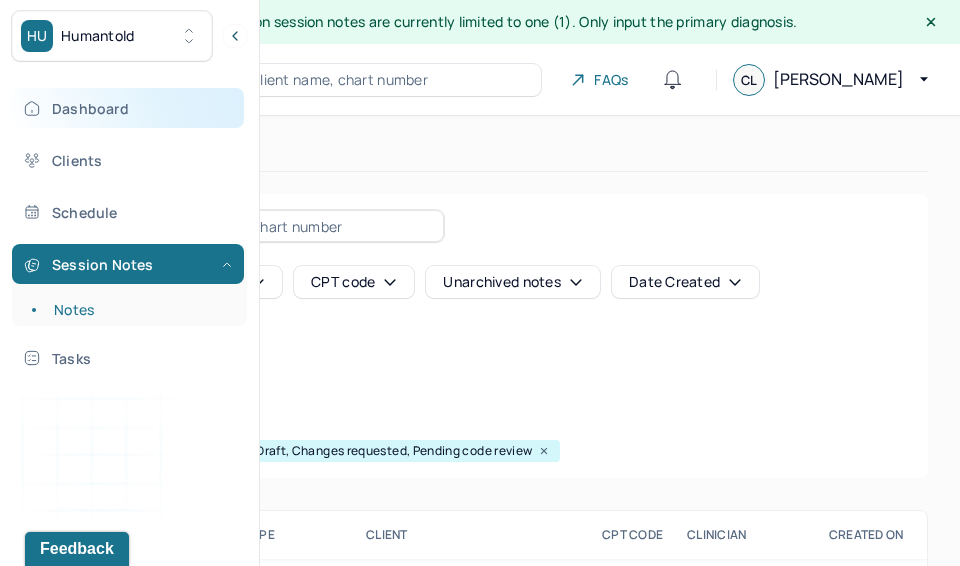click on "Dashboard" at bounding box center (128, 108) 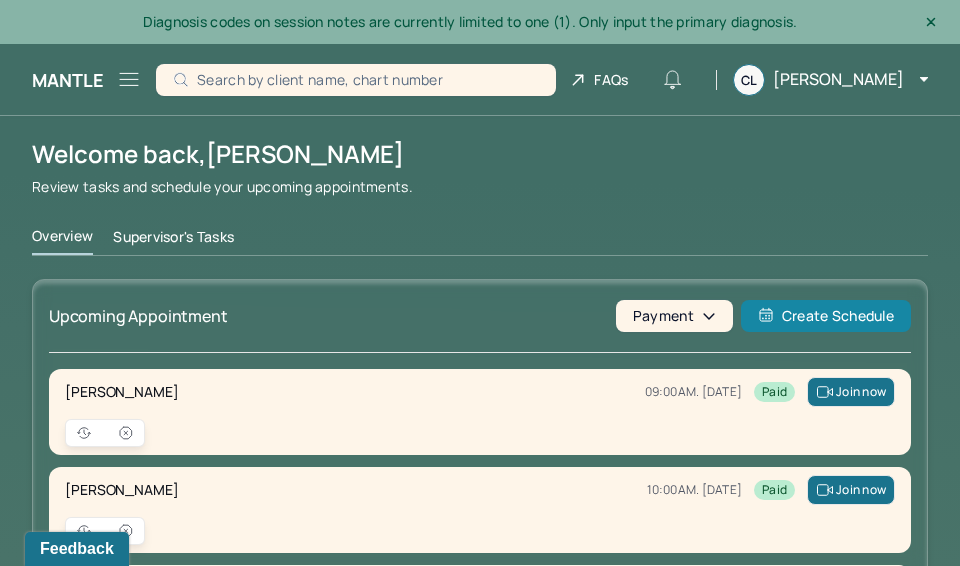 click on "Create Schedule" at bounding box center [826, 316] 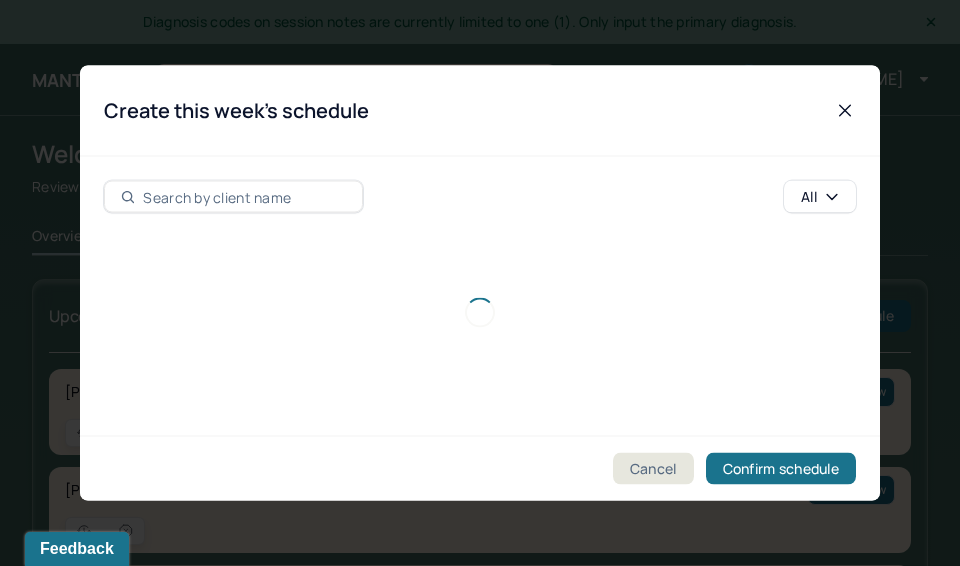 click at bounding box center [233, 197] 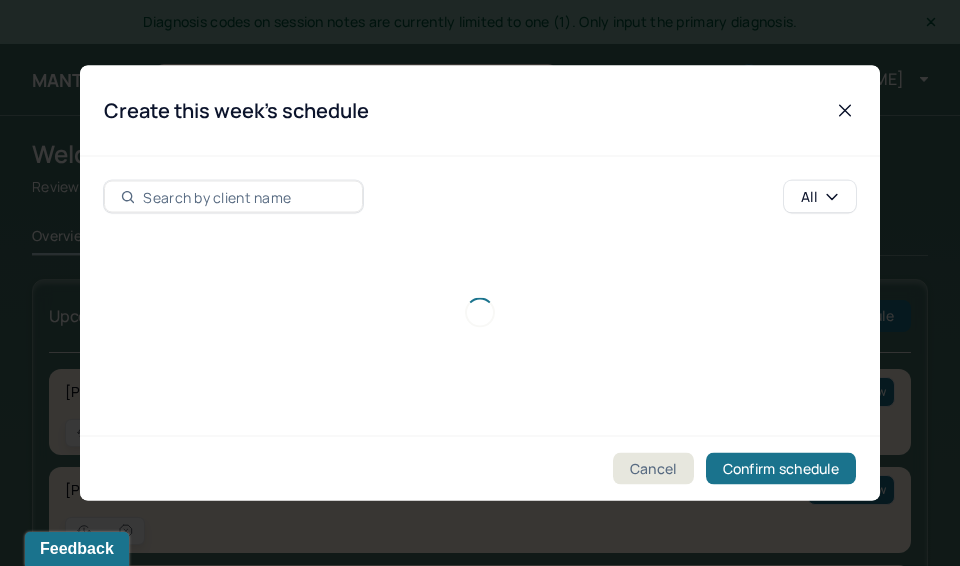 click at bounding box center (244, 197) 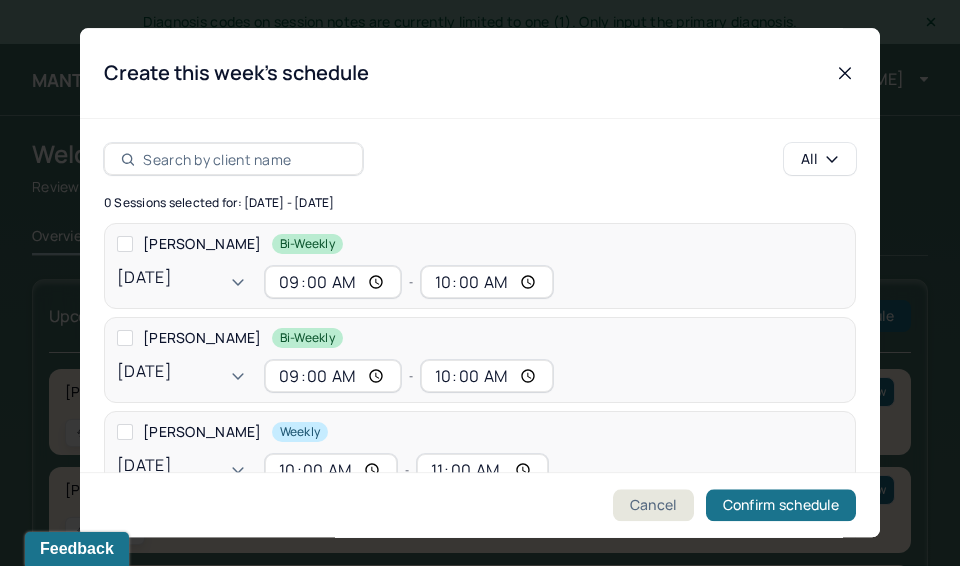click 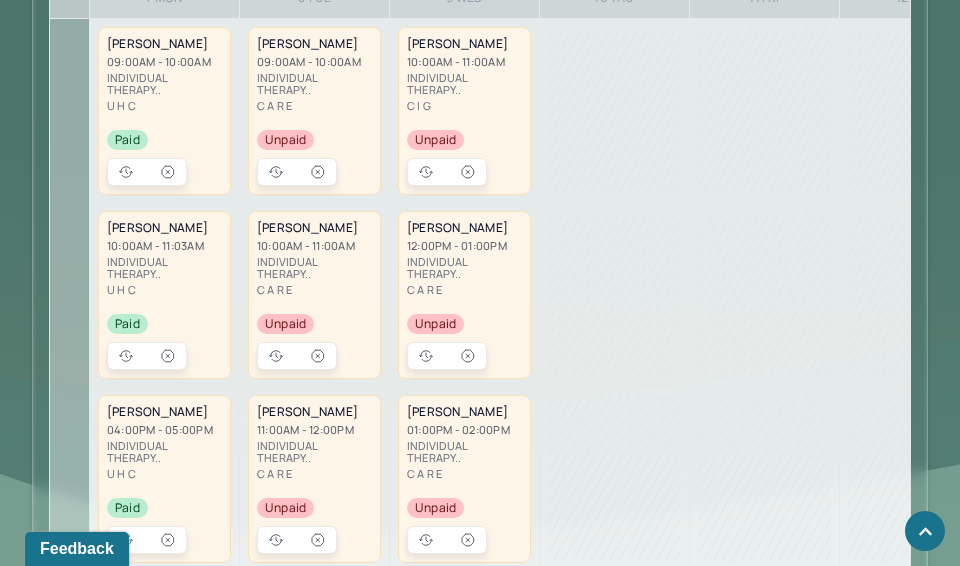 scroll, scrollTop: 1389, scrollLeft: 0, axis: vertical 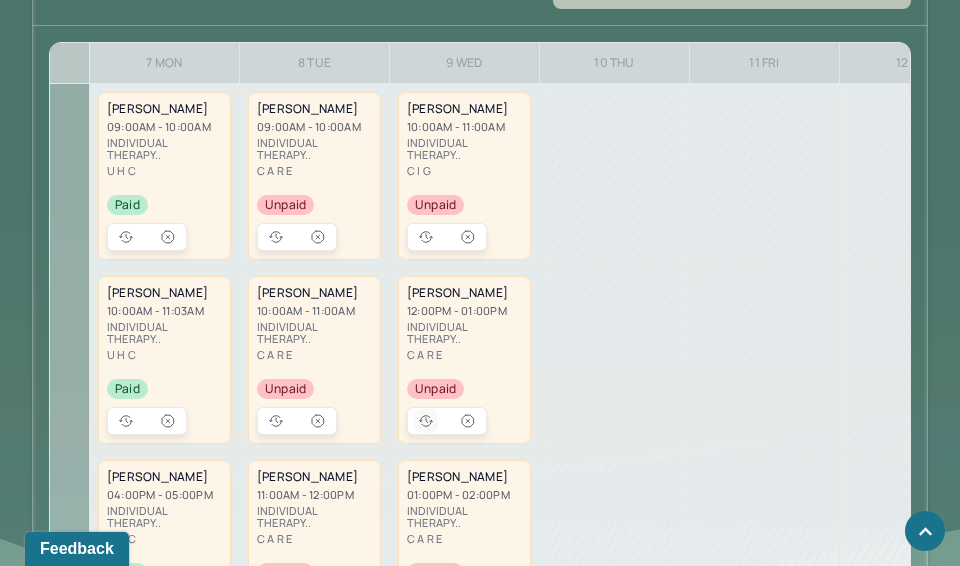 click 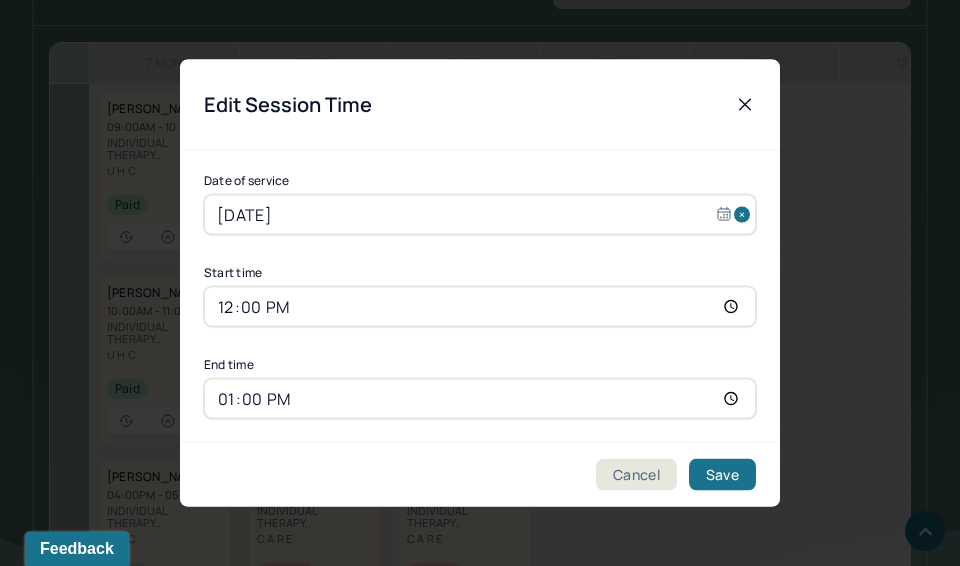 click on "12:00" at bounding box center (480, 307) 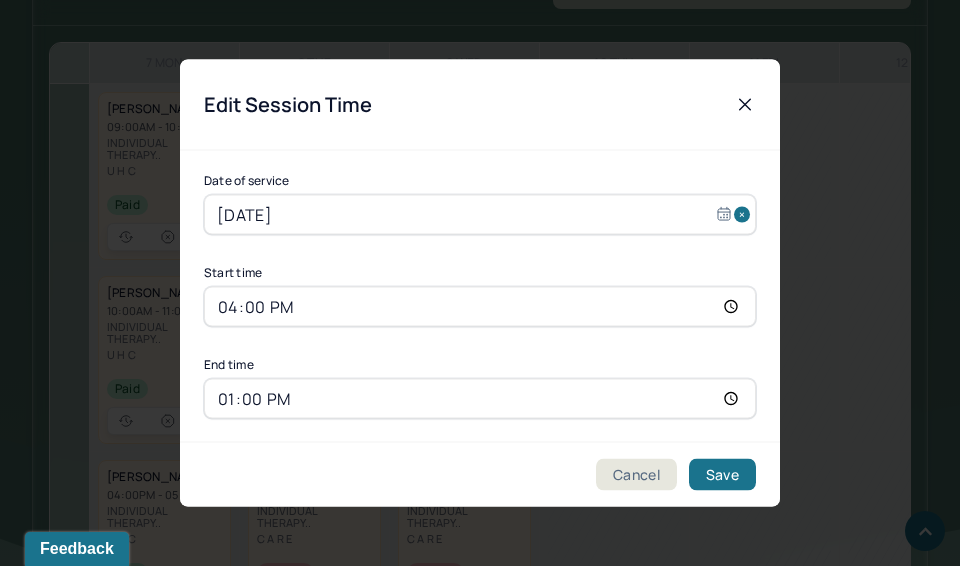 type on "16:00" 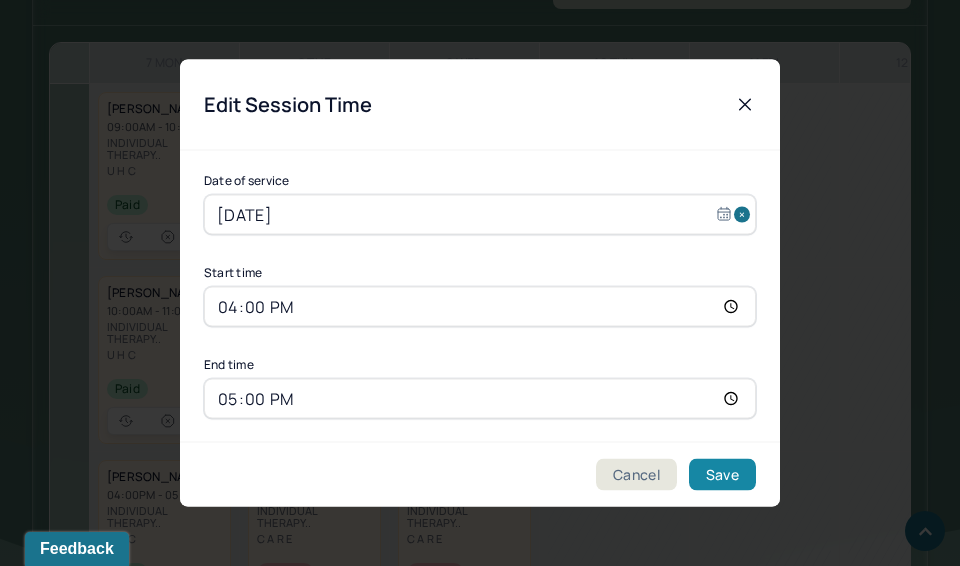 type on "17:00" 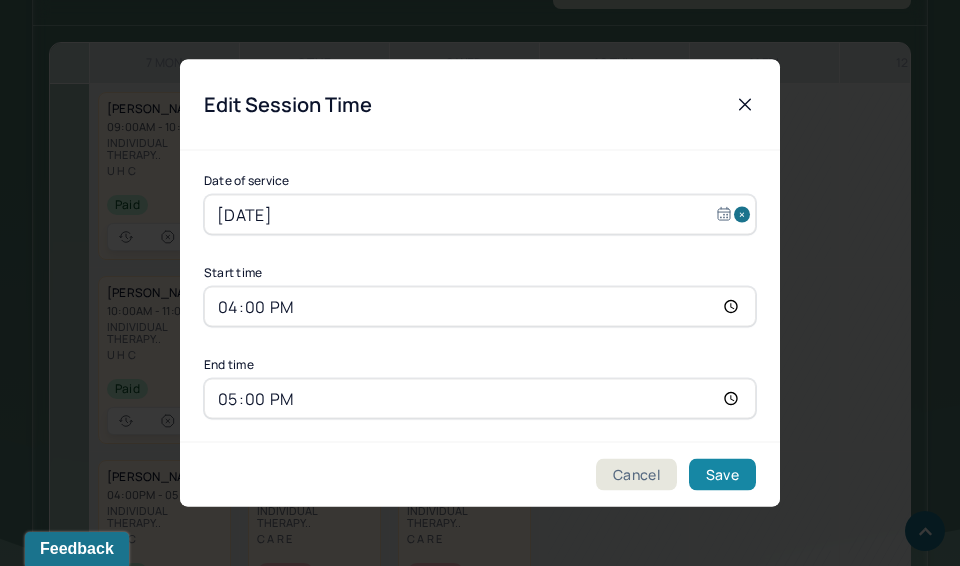 click on "Save" at bounding box center [722, 475] 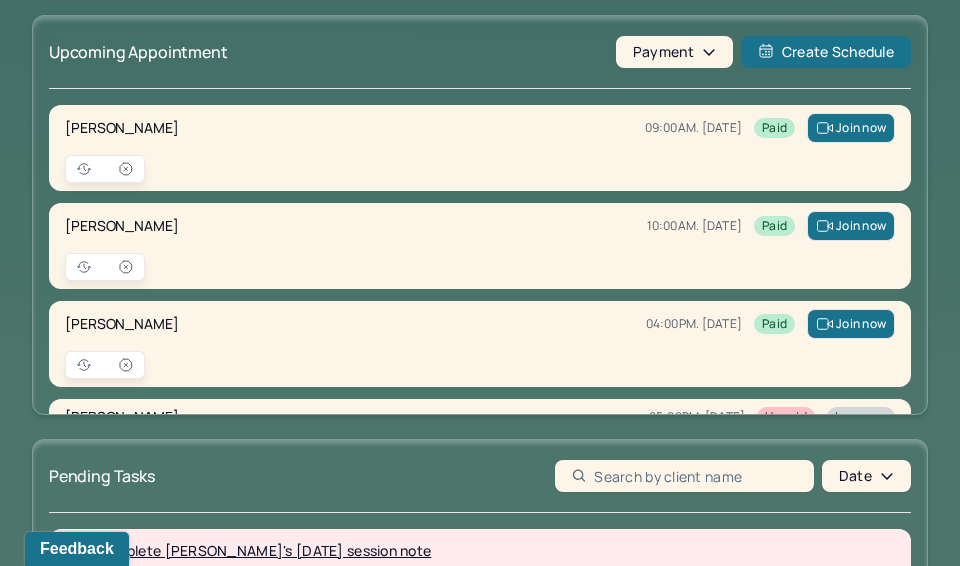 scroll, scrollTop: 120, scrollLeft: 0, axis: vertical 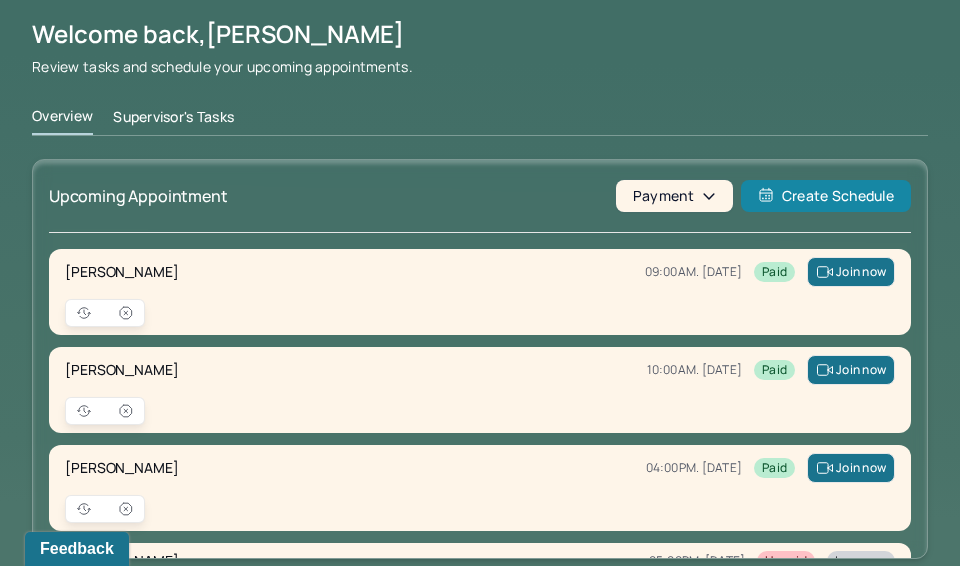 click on "Create Schedule" at bounding box center (826, 196) 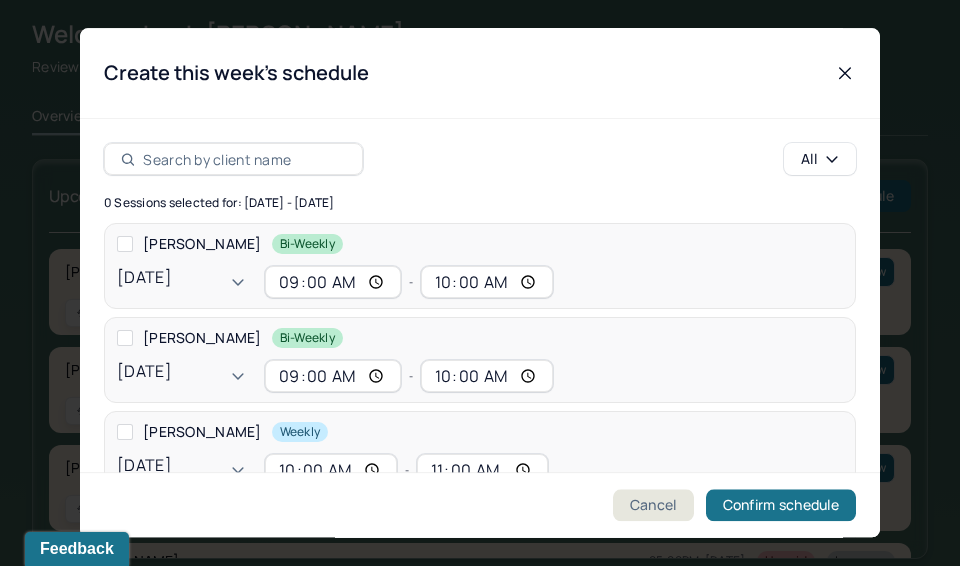 click at bounding box center (244, 159) 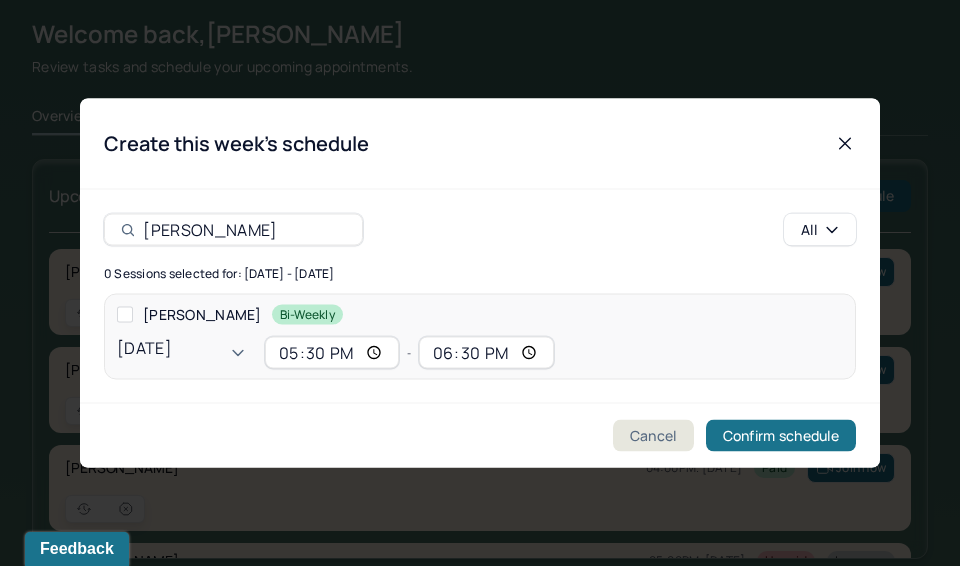 type on "[PERSON_NAME]" 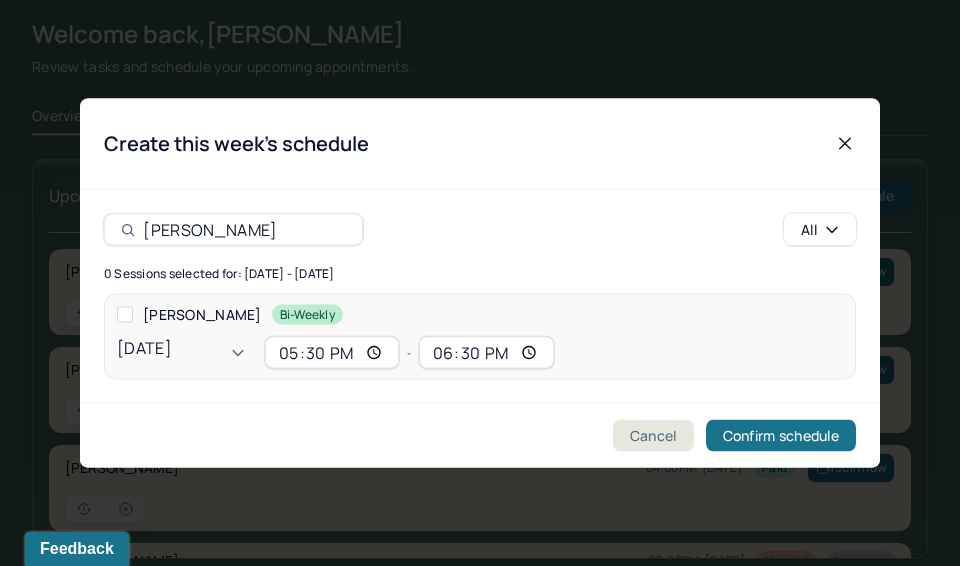 click on "[PERSON_NAME]" at bounding box center [202, 315] 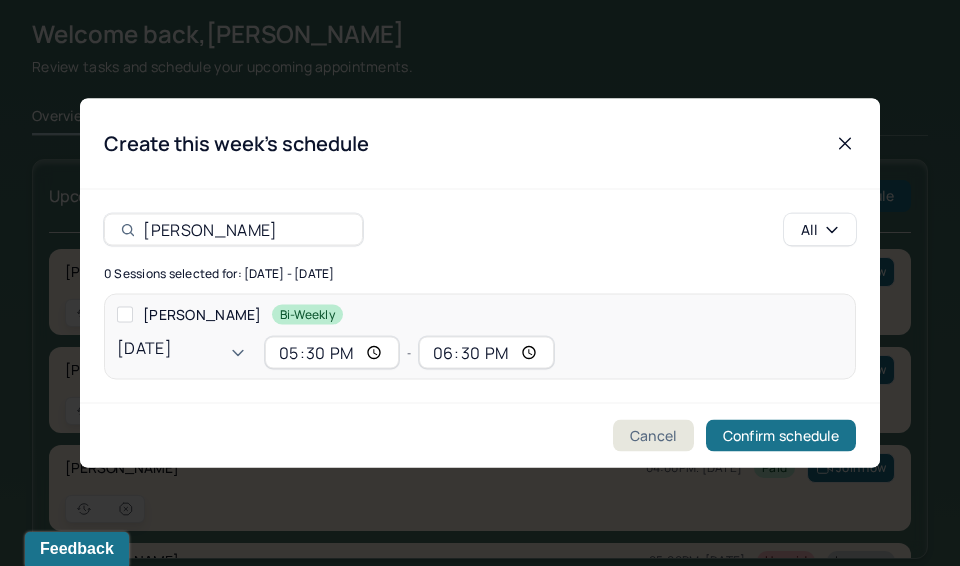click at bounding box center [125, 315] 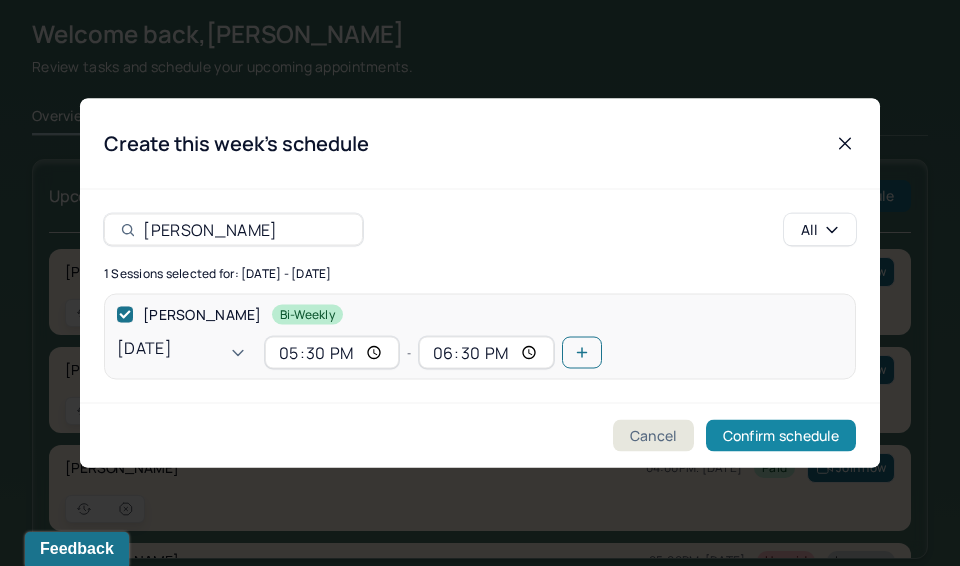 click on "Confirm schedule" at bounding box center (781, 436) 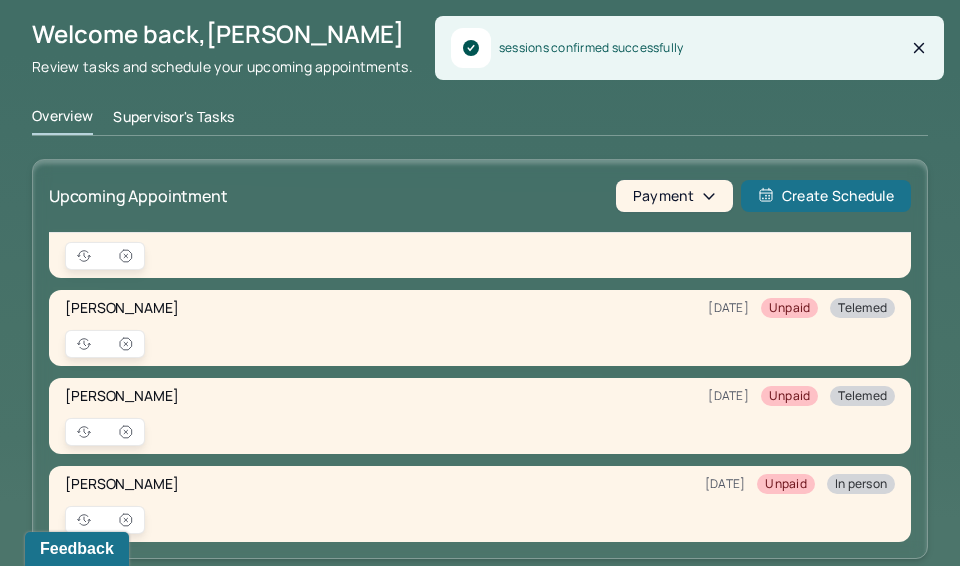 scroll, scrollTop: 1329, scrollLeft: 0, axis: vertical 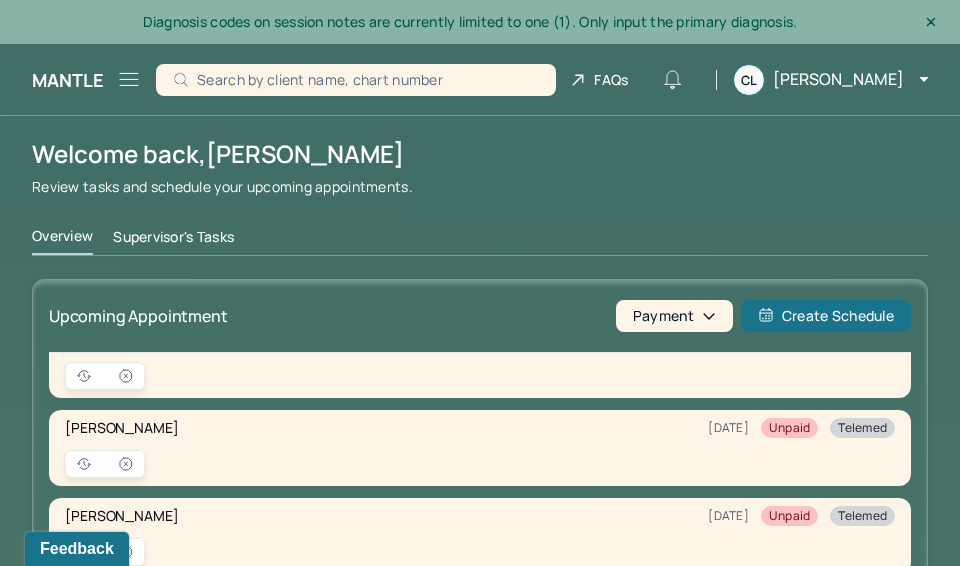 click 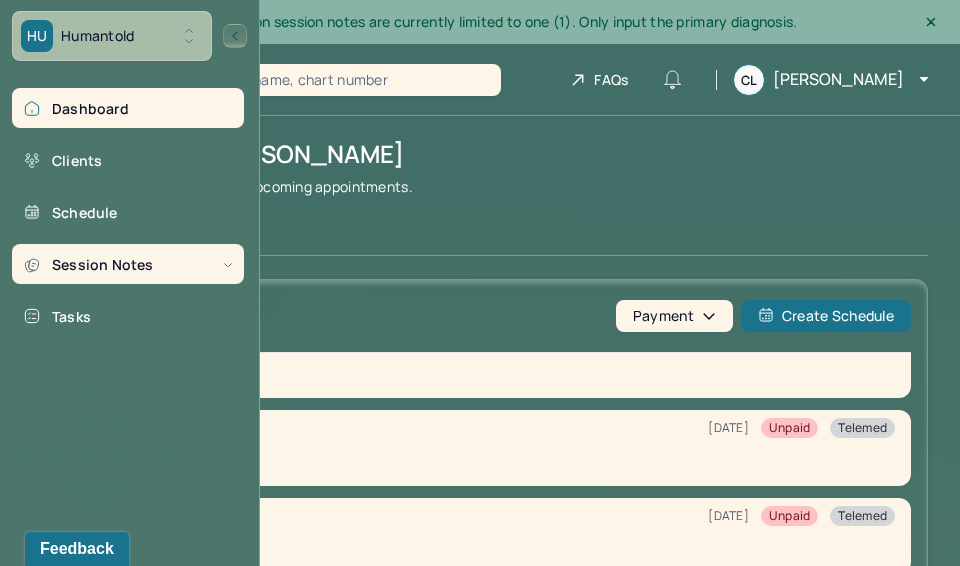 click on "Session Notes" at bounding box center (128, 264) 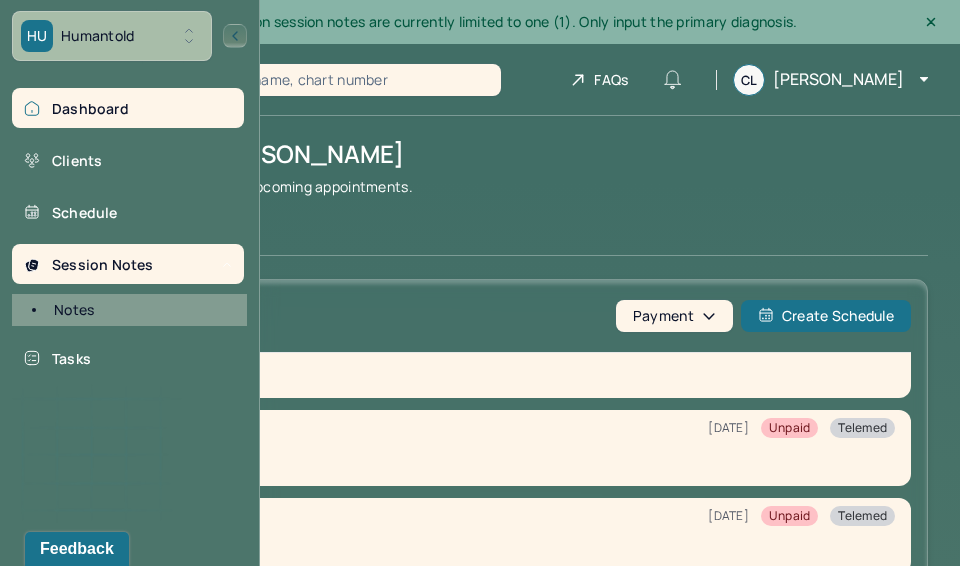 click on "Notes" at bounding box center [139, 310] 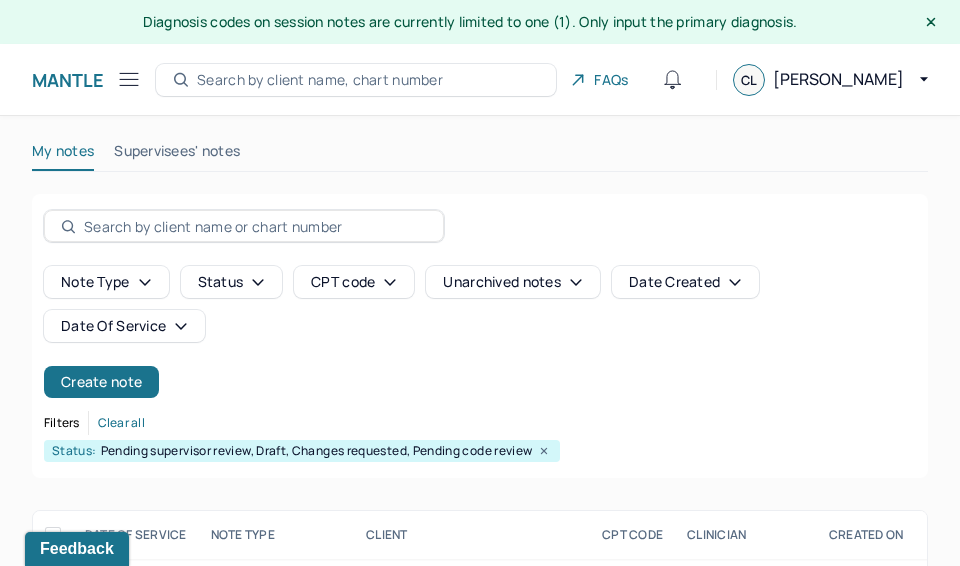 scroll, scrollTop: 0, scrollLeft: 0, axis: both 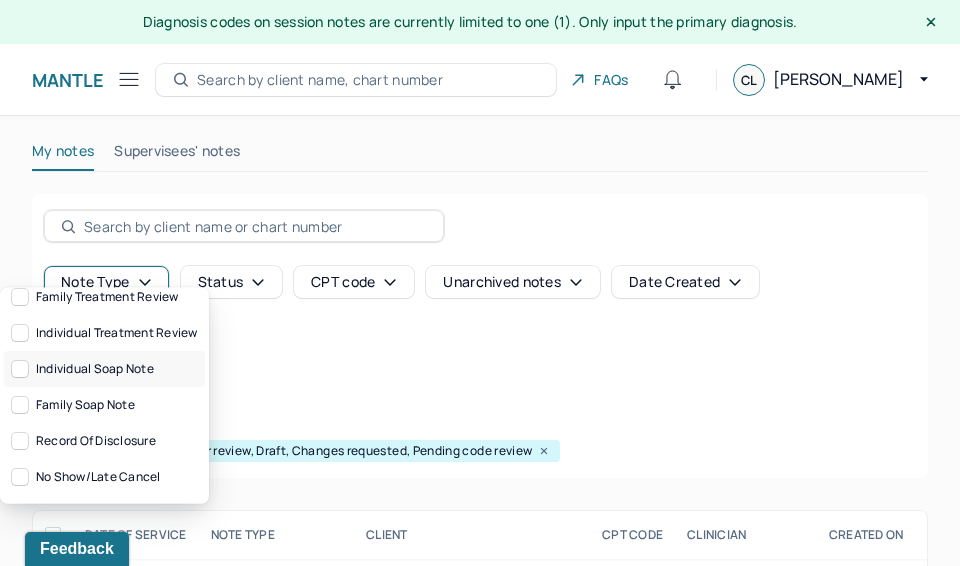 click on "Individual soap note" at bounding box center (104, 369) 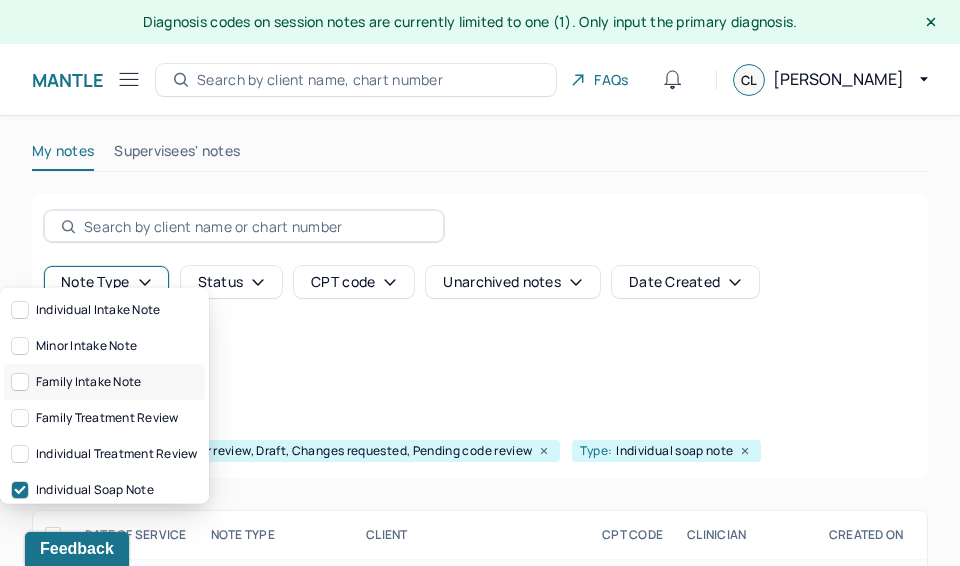 scroll, scrollTop: 0, scrollLeft: 0, axis: both 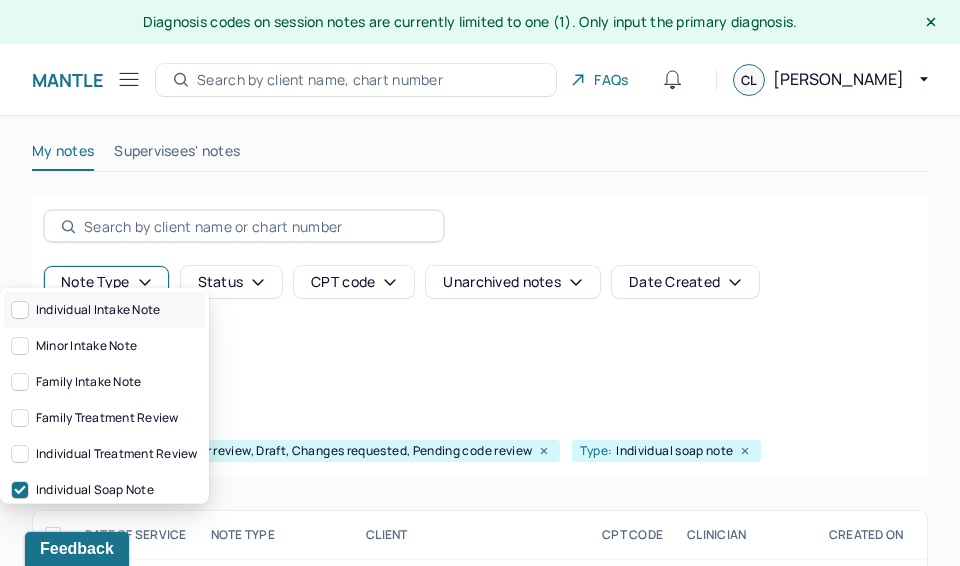 click on "Individual intake note" at bounding box center (104, 310) 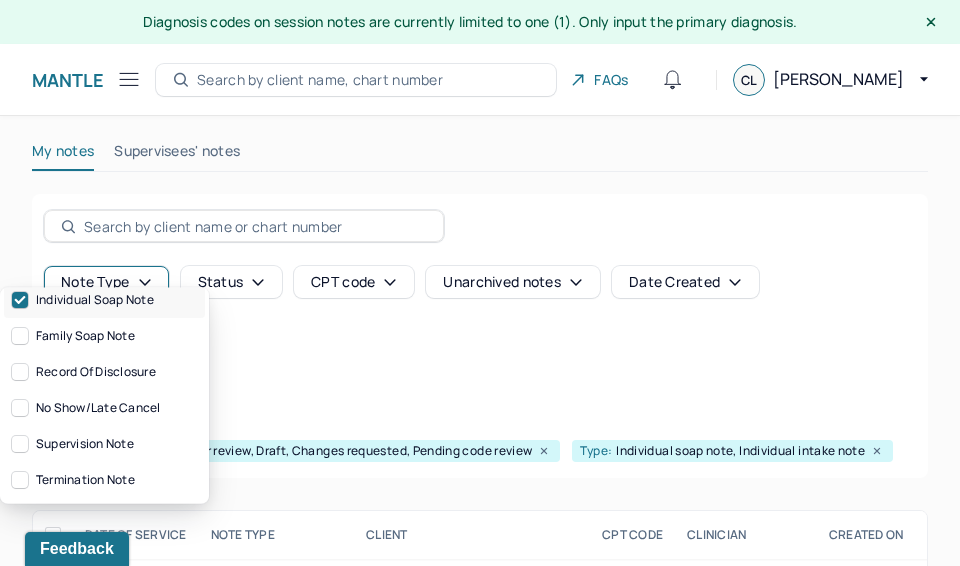 scroll, scrollTop: 212, scrollLeft: 0, axis: vertical 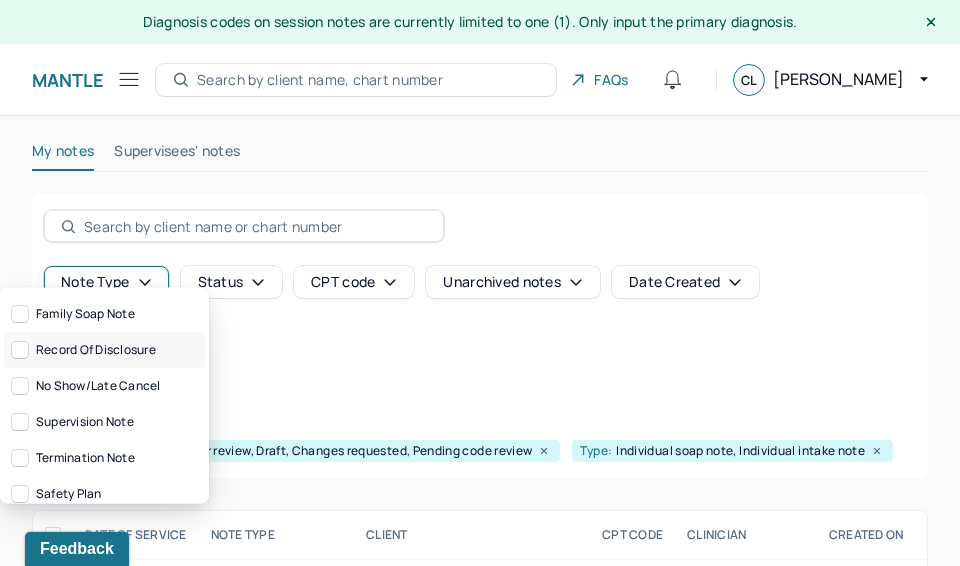 click on "Record of disclosure" at bounding box center [104, 350] 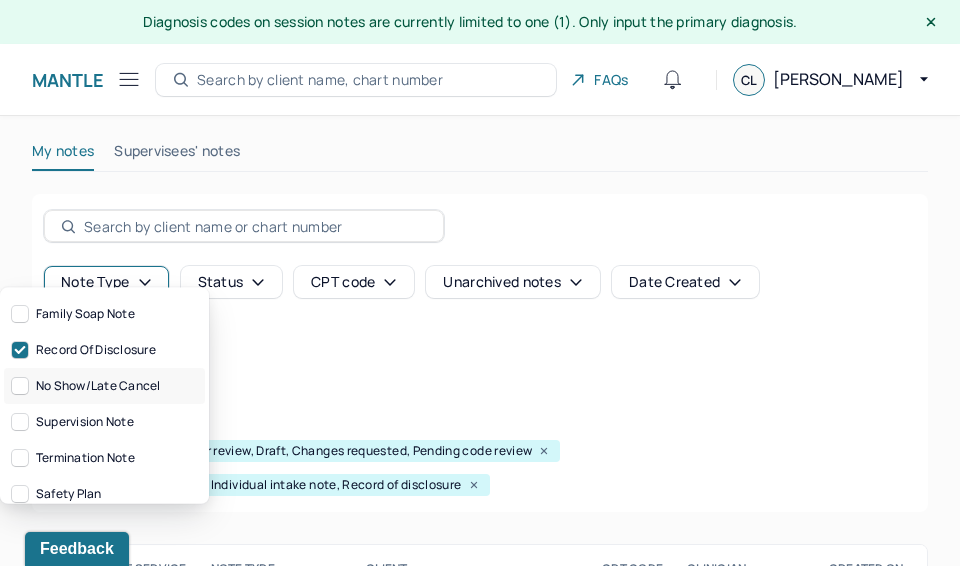 click on "No show/late cancel" at bounding box center (104, 386) 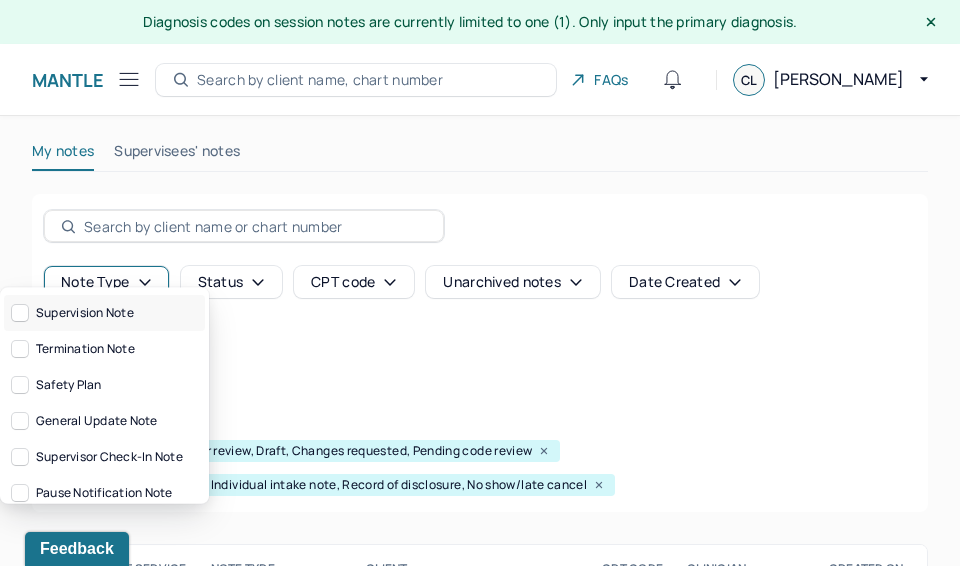 scroll, scrollTop: 322, scrollLeft: 0, axis: vertical 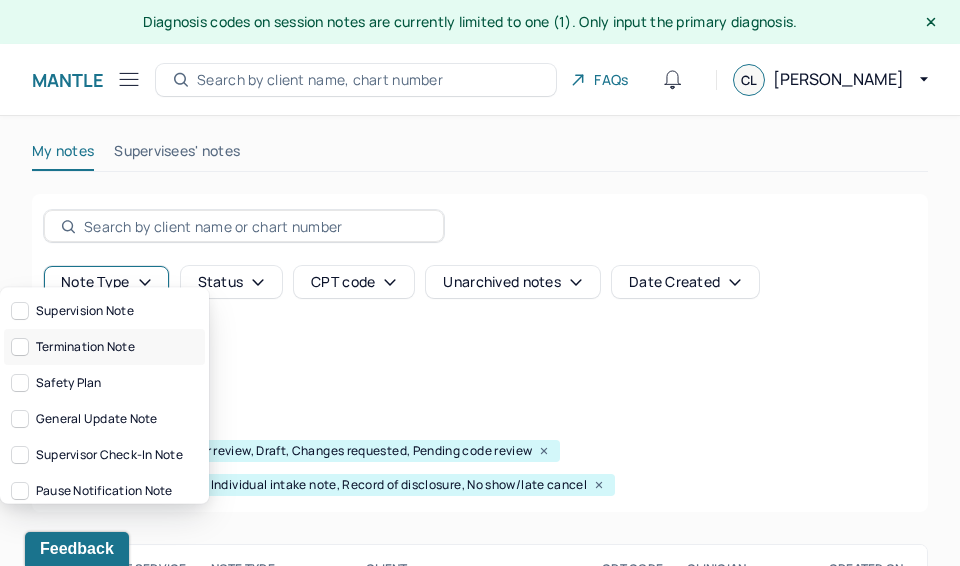 click on "Termination note" at bounding box center (104, 348) 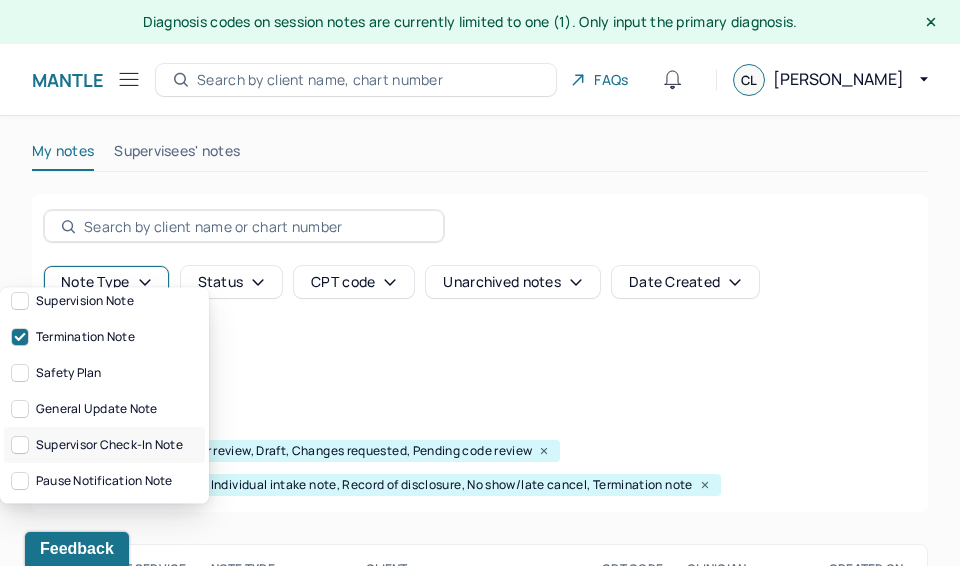 scroll, scrollTop: 332, scrollLeft: 0, axis: vertical 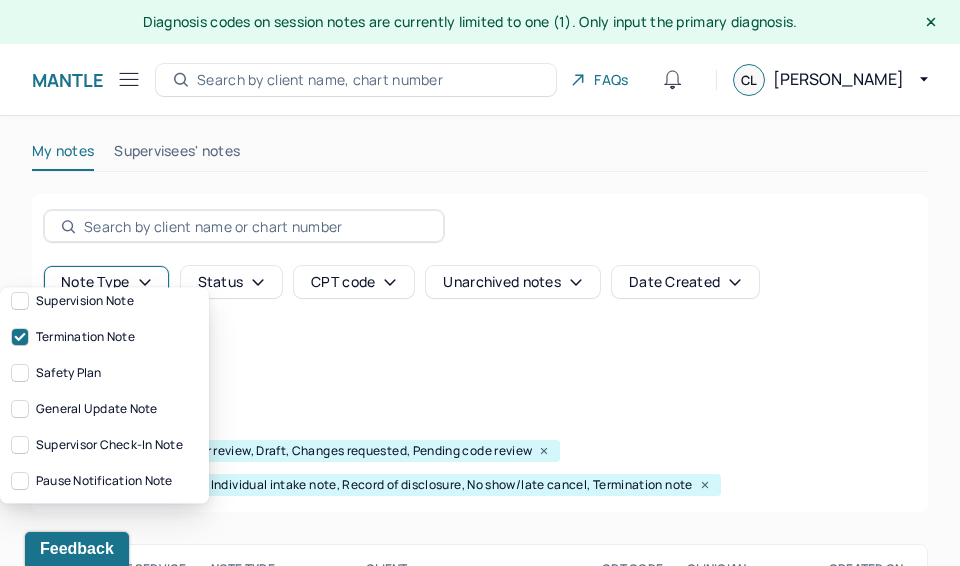 click on "Filters   Clear all" at bounding box center [480, 423] 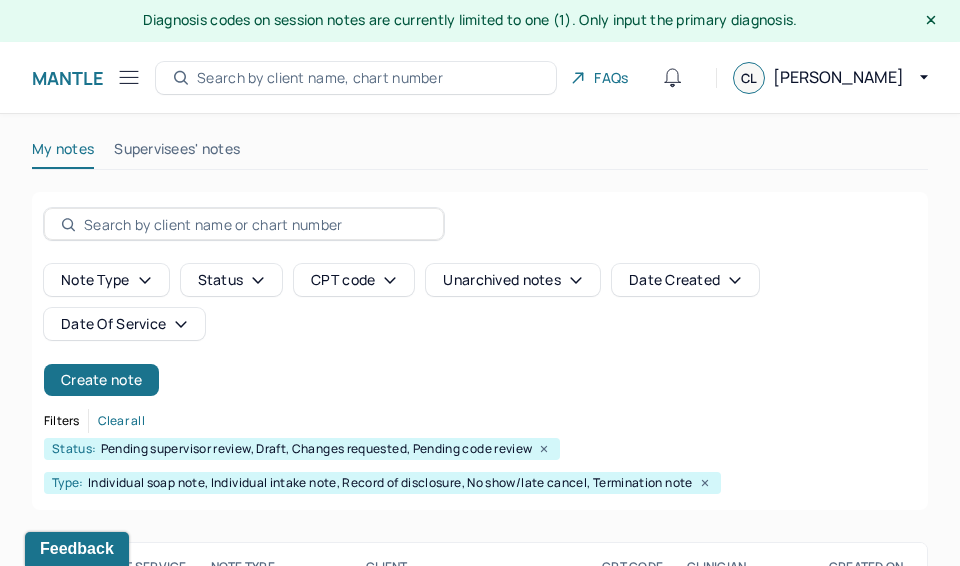 scroll, scrollTop: 0, scrollLeft: 0, axis: both 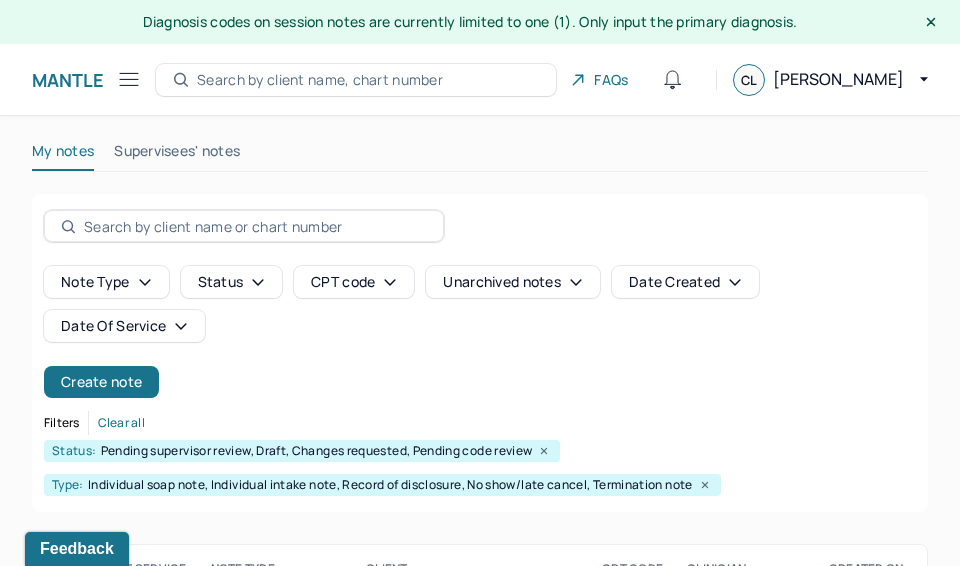click on "Note type     Status     CPT code     Unarchived notes     Date Created     Date Of Service     Create note" at bounding box center [480, 332] 